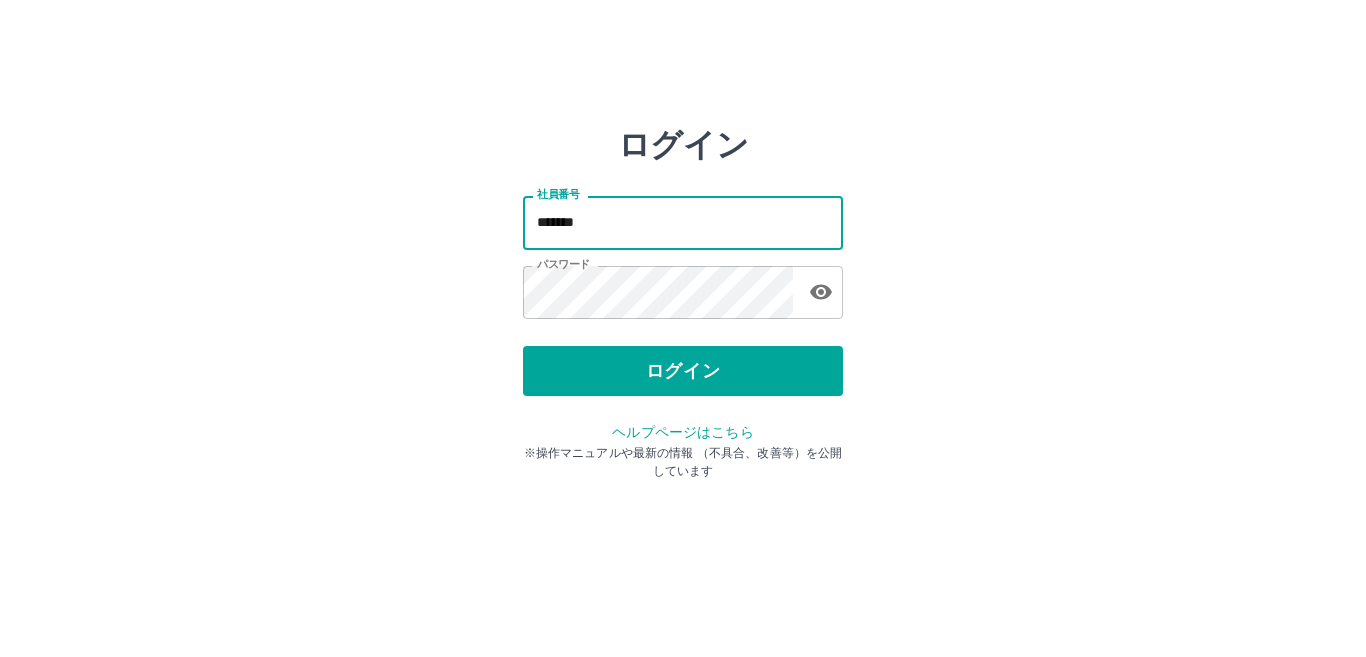 scroll, scrollTop: 0, scrollLeft: 0, axis: both 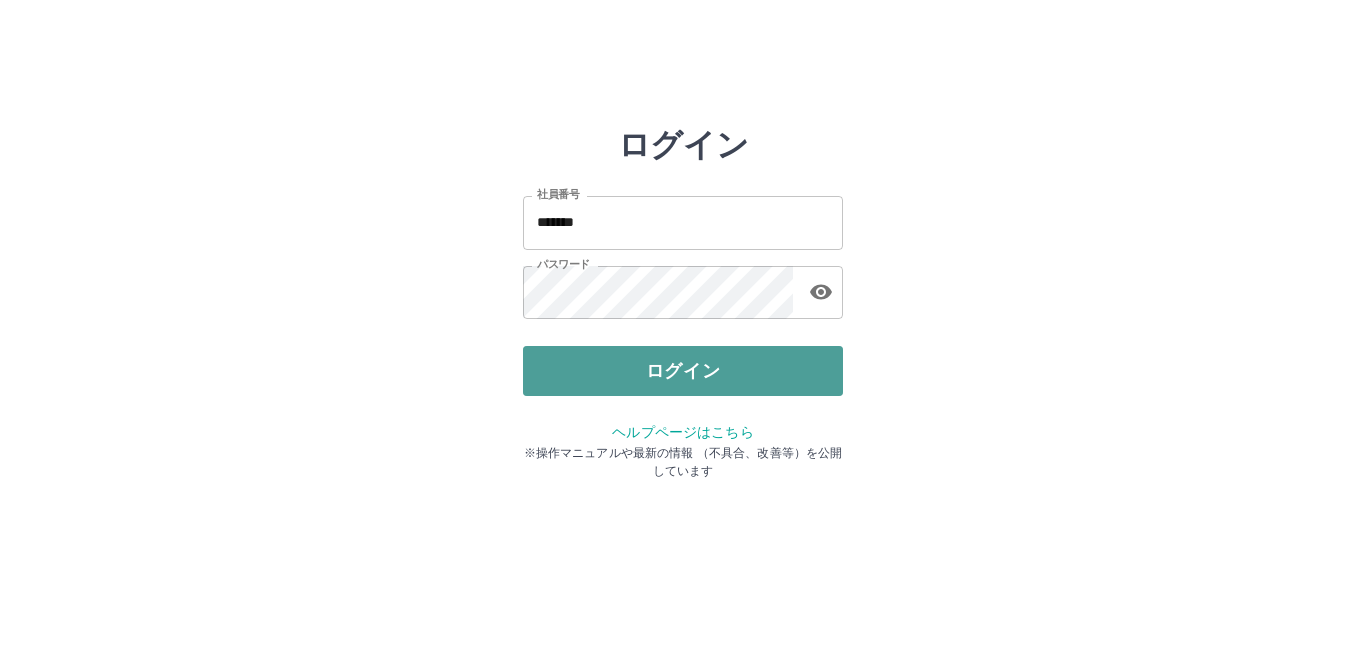click on "ログイン" at bounding box center [683, 371] 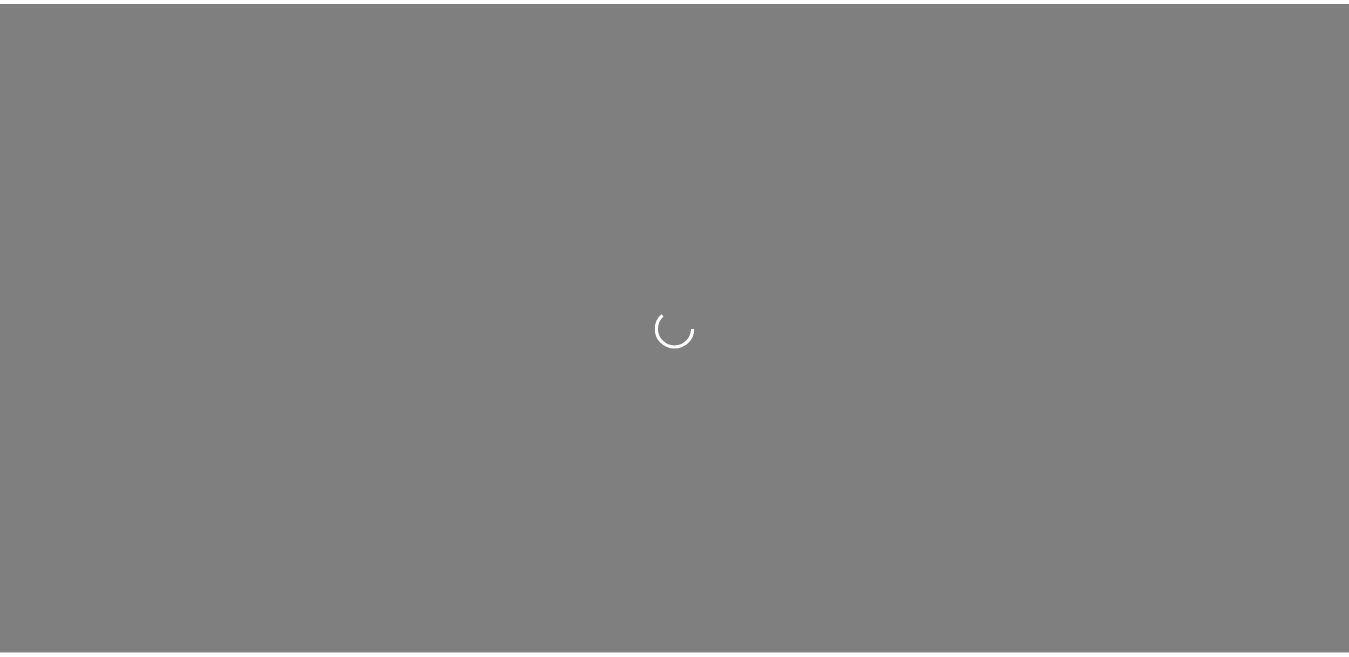 scroll, scrollTop: 0, scrollLeft: 0, axis: both 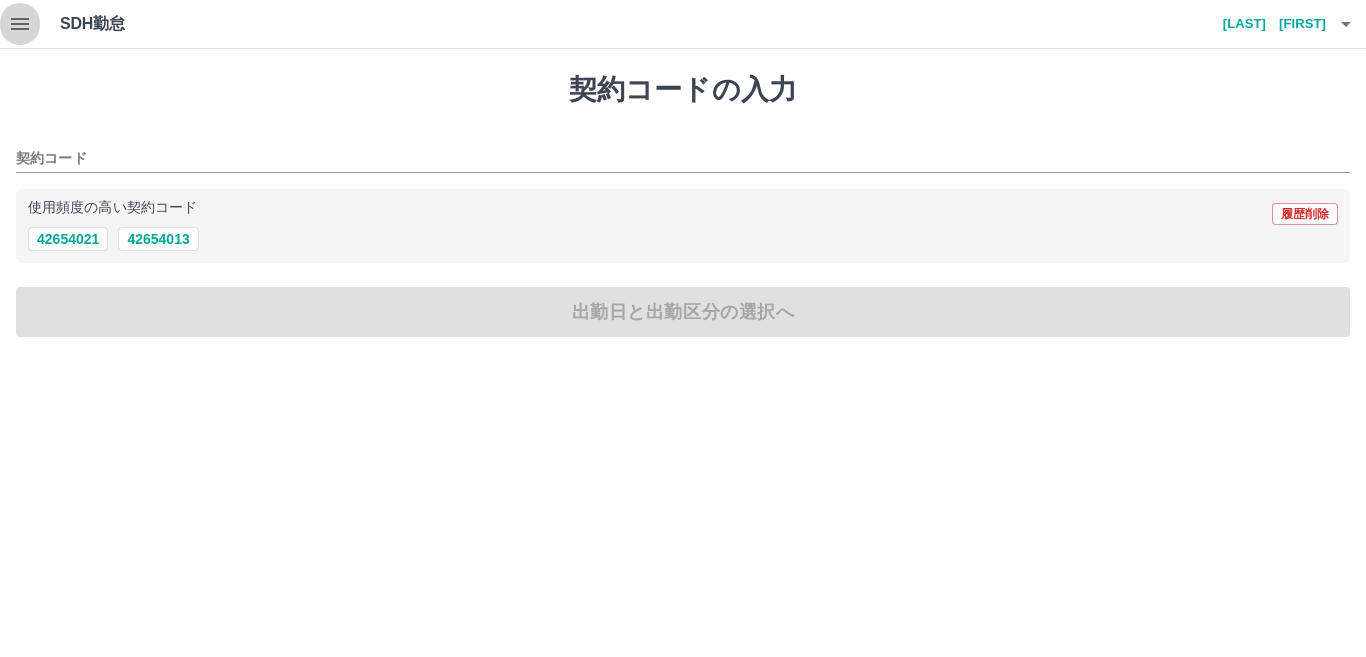 click 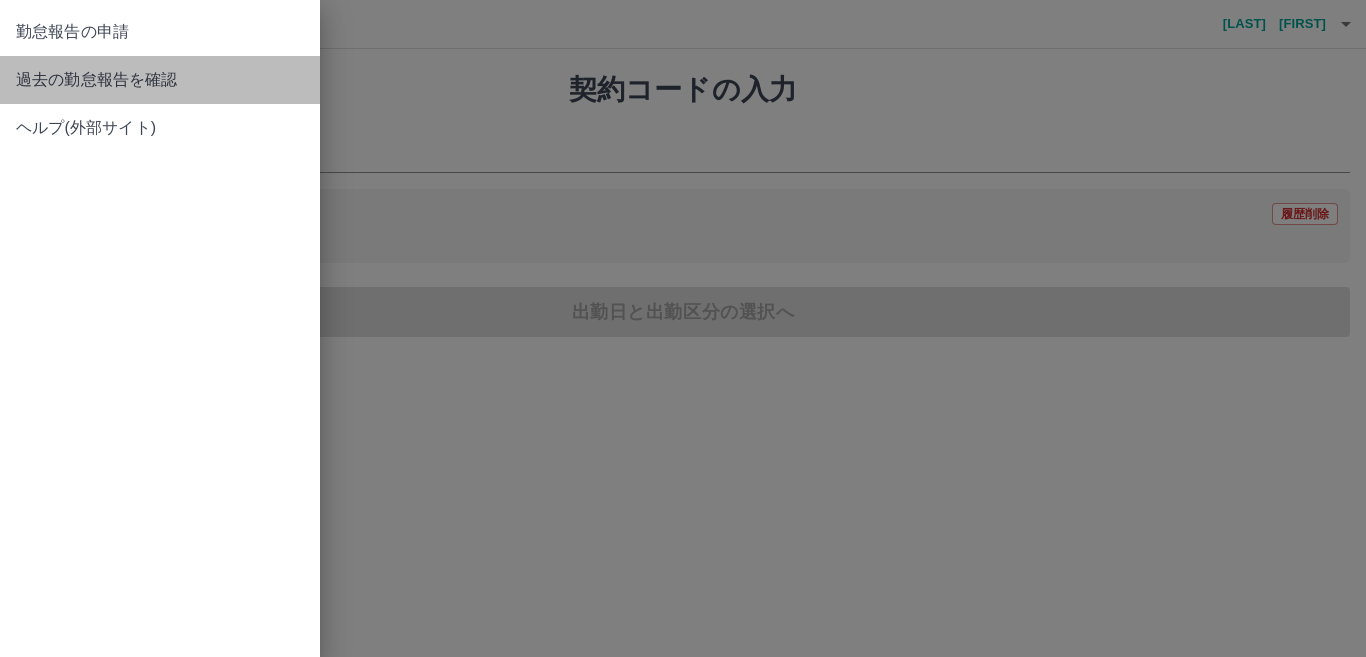 click on "過去の勤怠報告を確認" at bounding box center (160, 80) 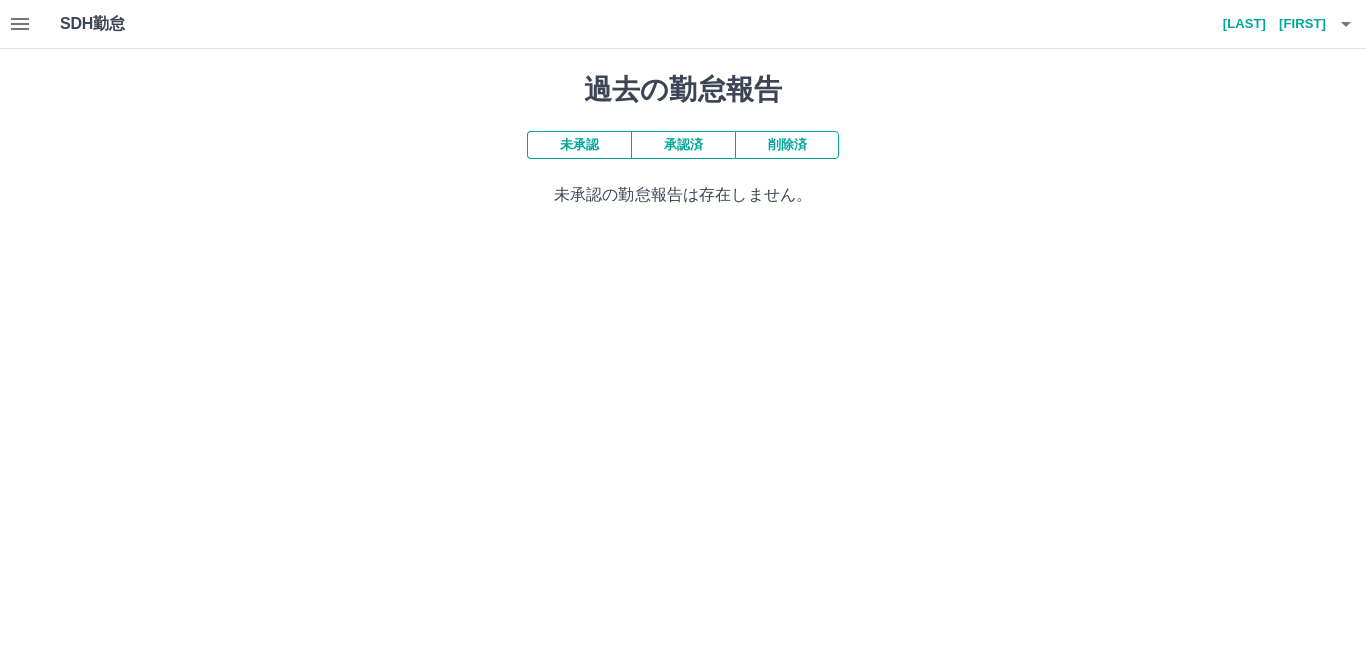 click 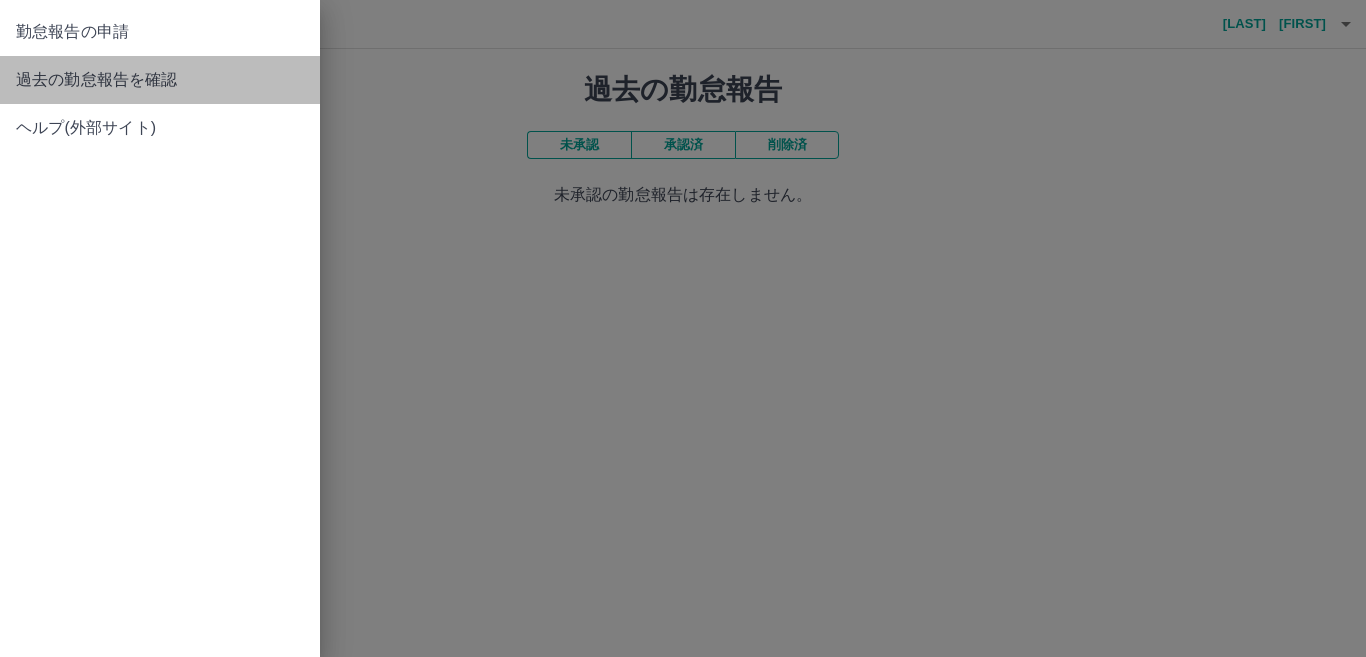 click on "過去の勤怠報告を確認" at bounding box center [160, 80] 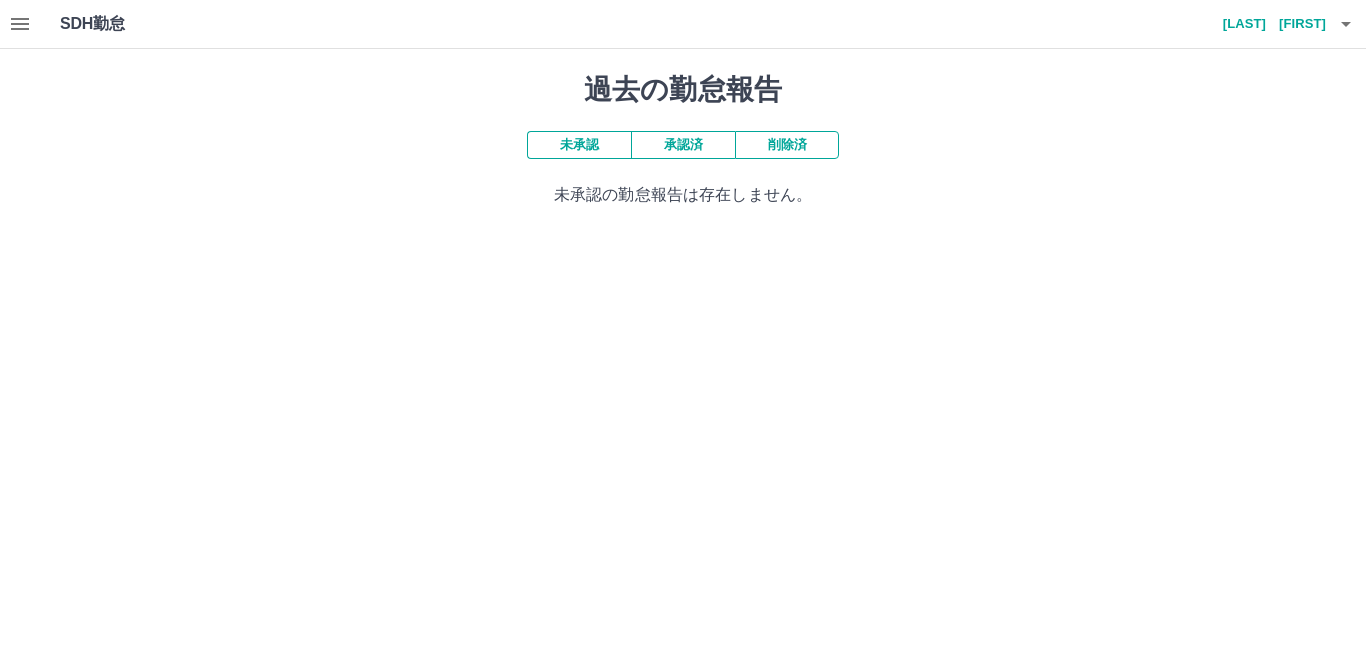 click on "承認済" at bounding box center [683, 145] 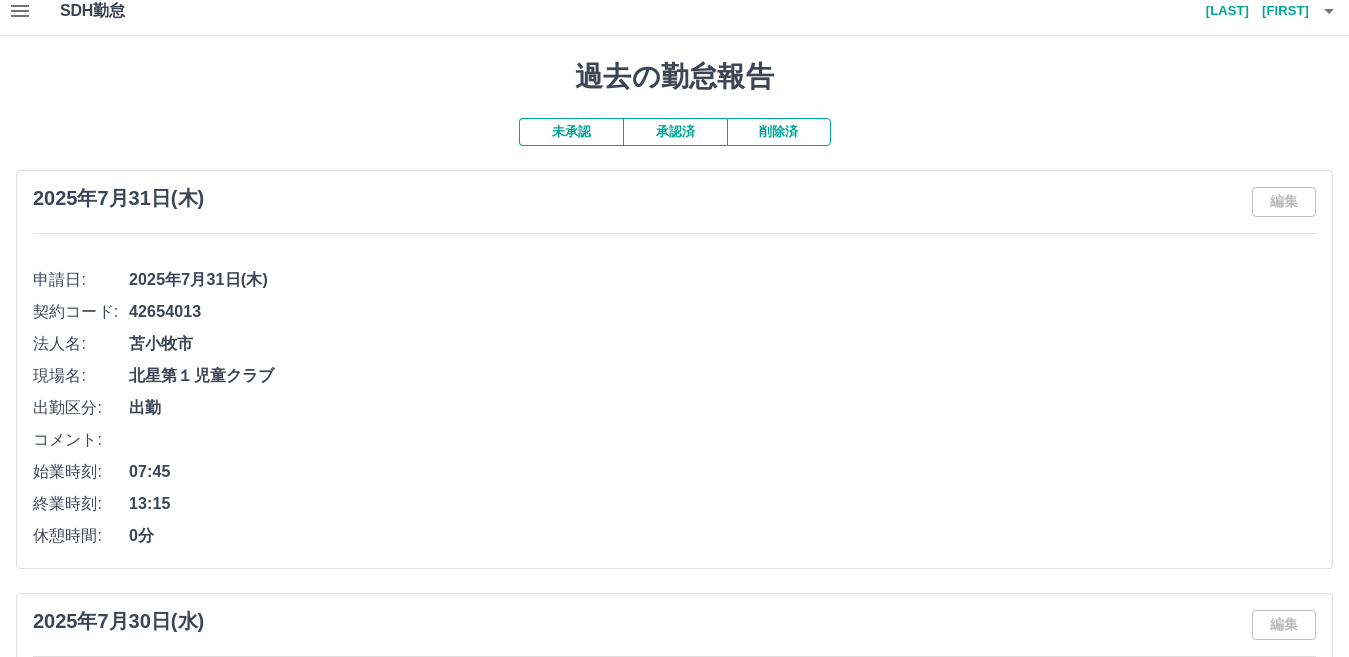 scroll, scrollTop: 0, scrollLeft: 0, axis: both 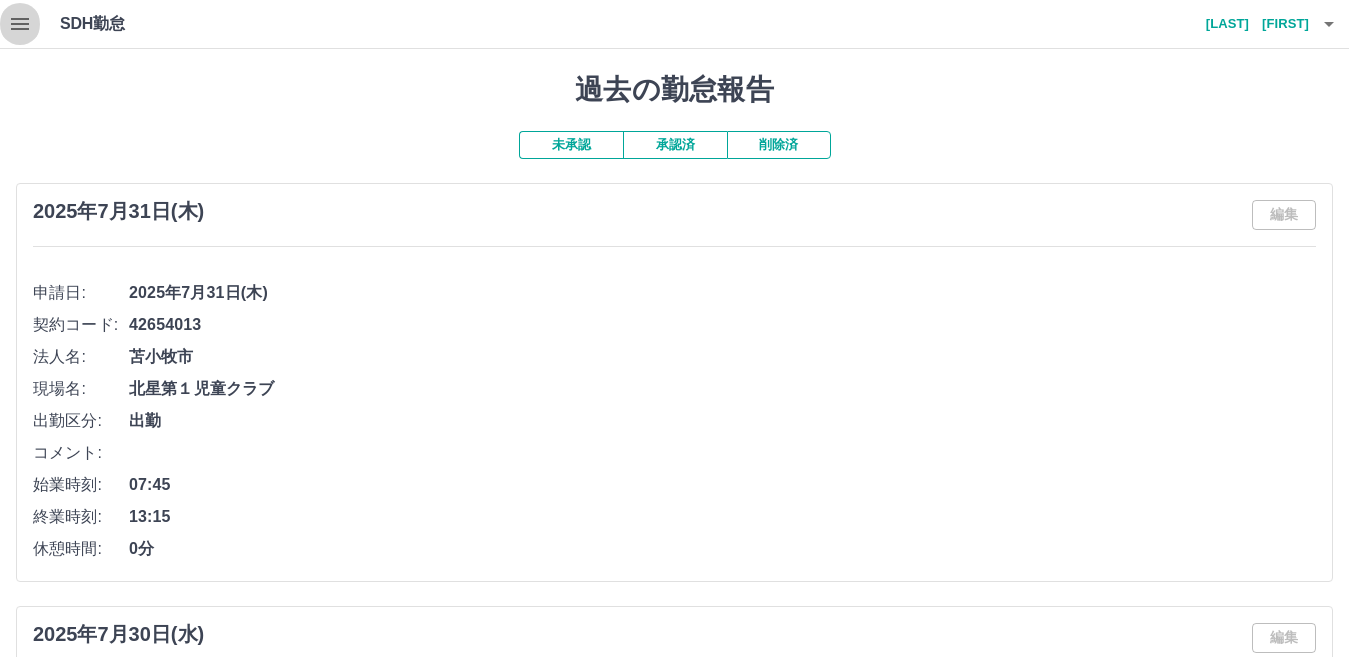 click 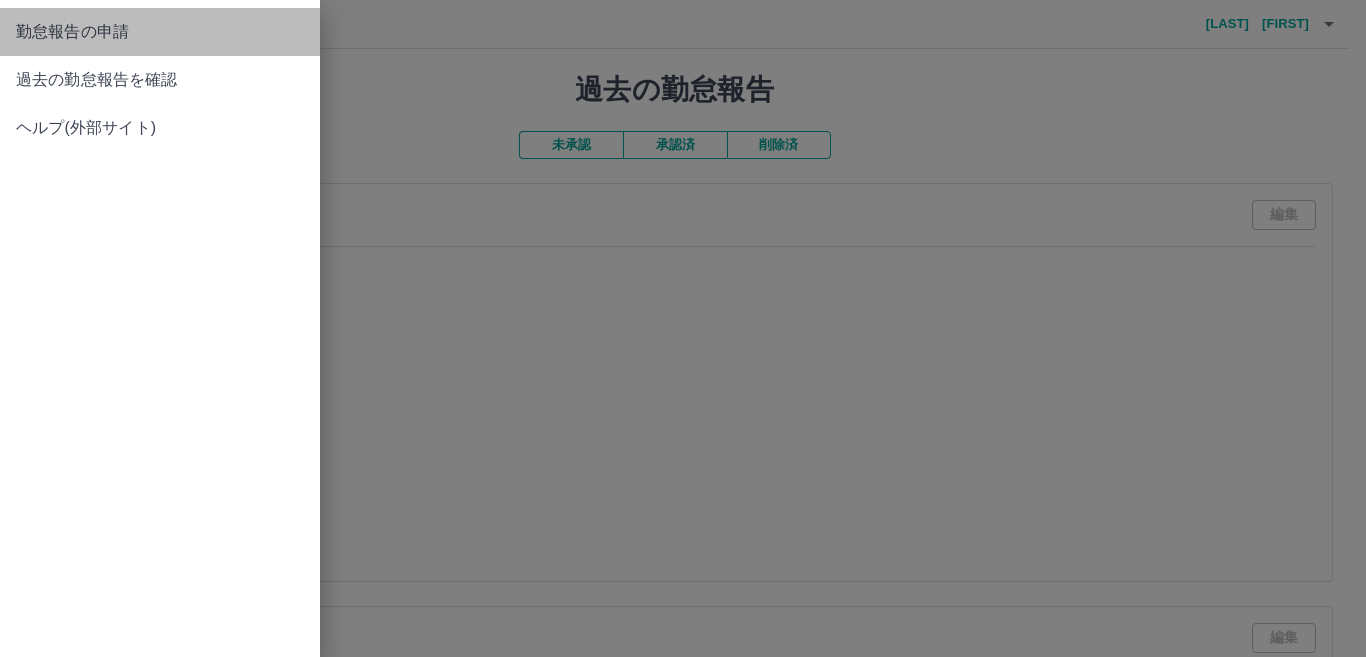 click on "勤怠報告の申請" at bounding box center [160, 32] 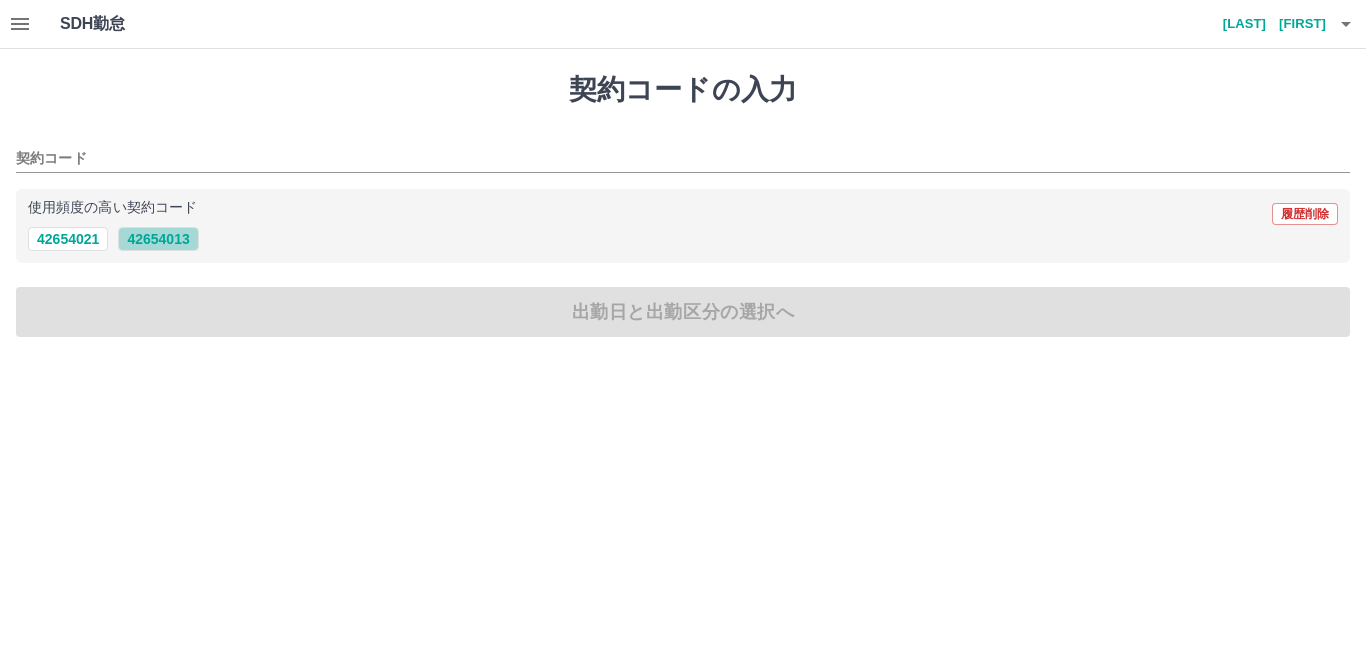 click on "42654013" at bounding box center [158, 239] 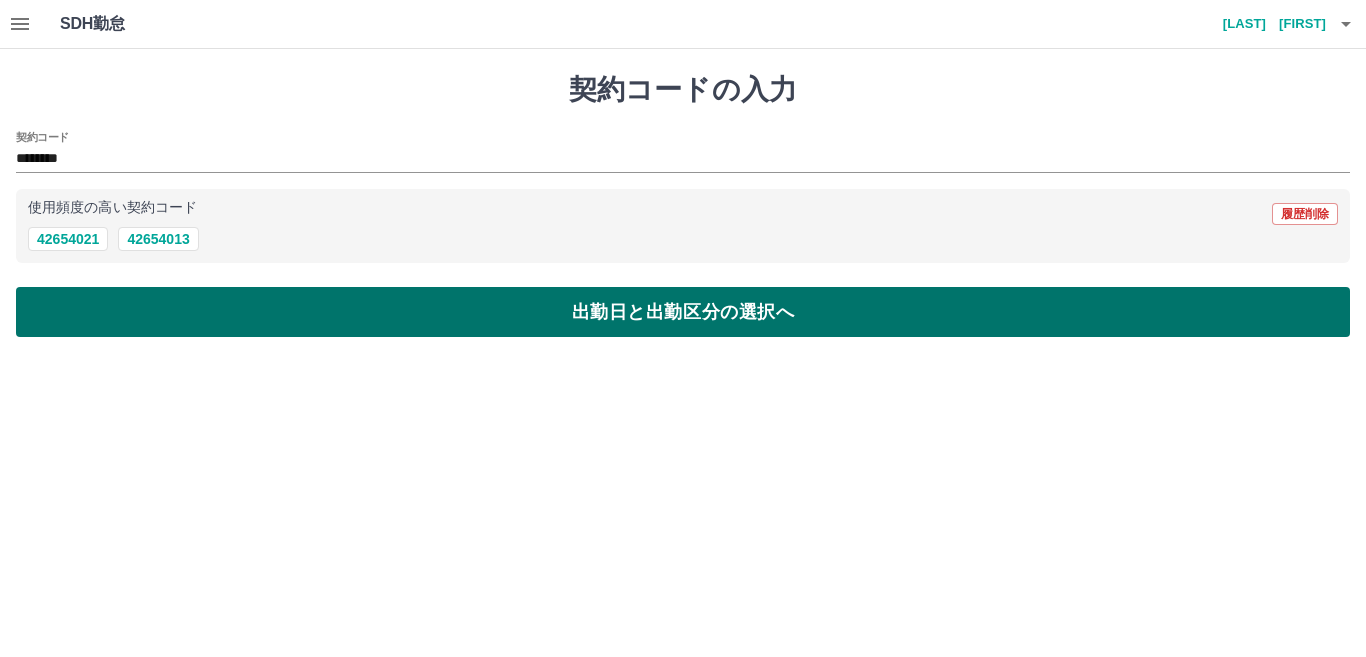click on "出勤日と出勤区分の選択へ" at bounding box center (683, 312) 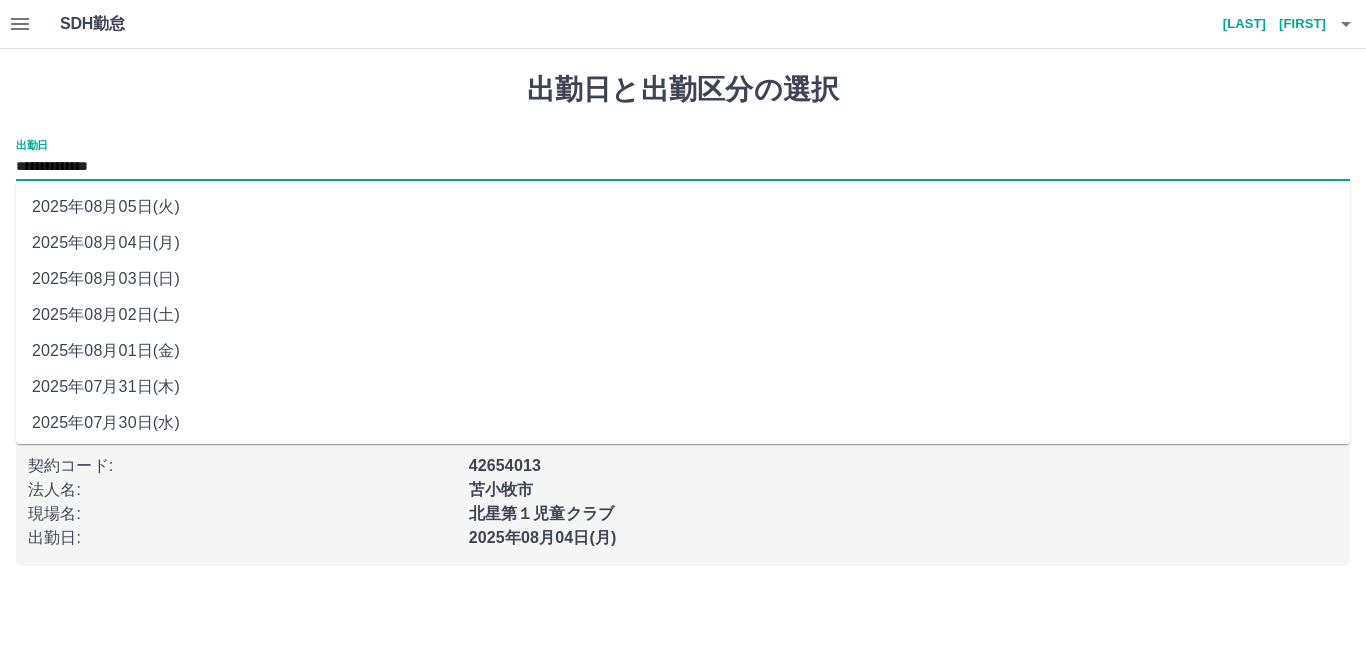 click on "**********" at bounding box center [683, 167] 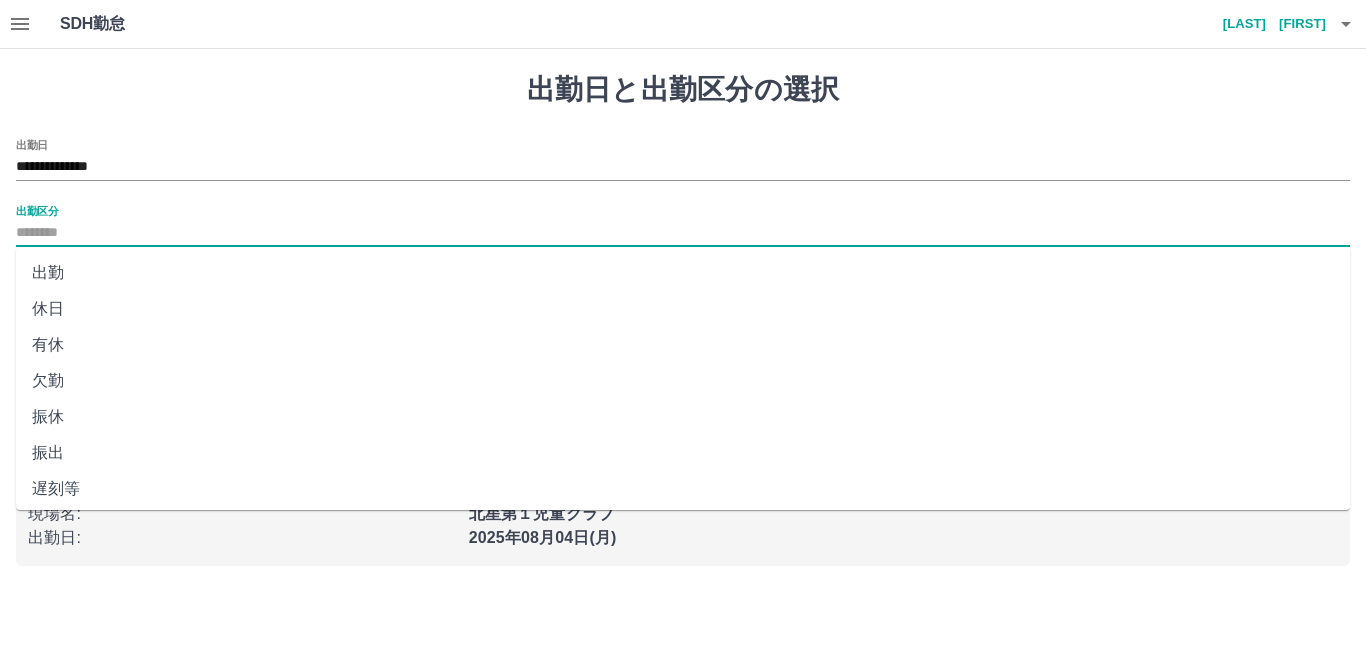 click on "出勤区分" at bounding box center [683, 233] 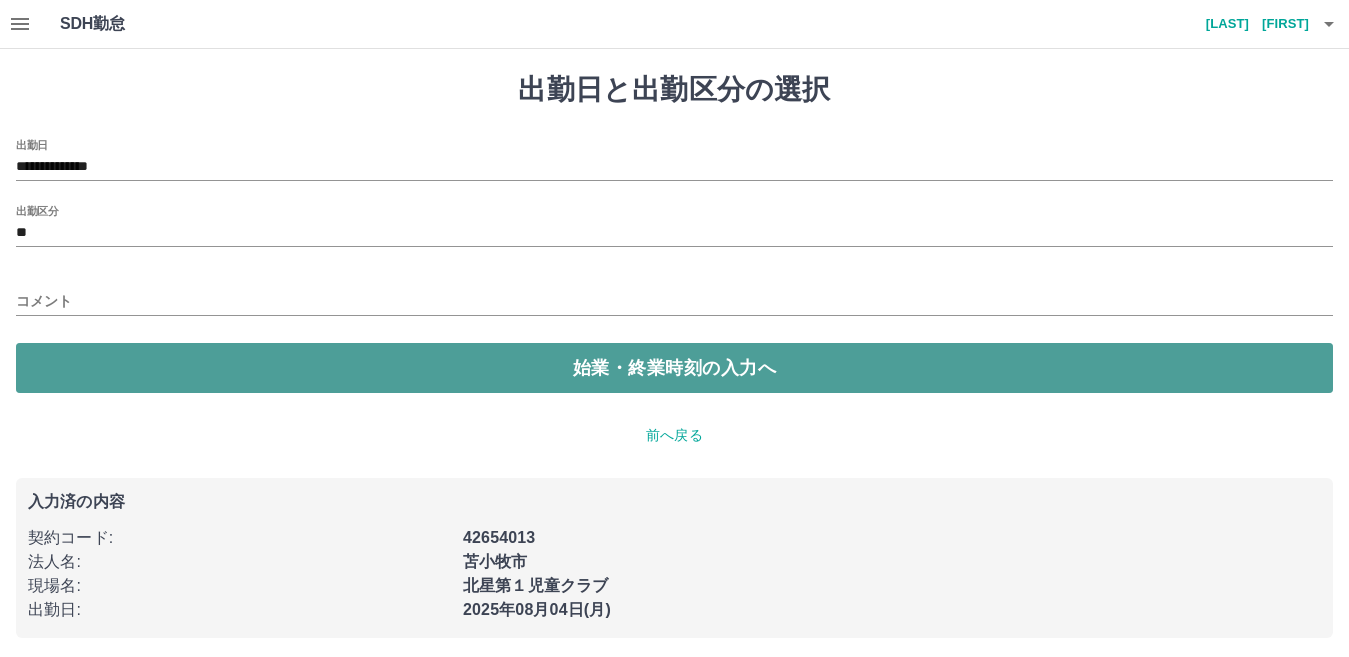 click on "始業・終業時刻の入力へ" at bounding box center (674, 368) 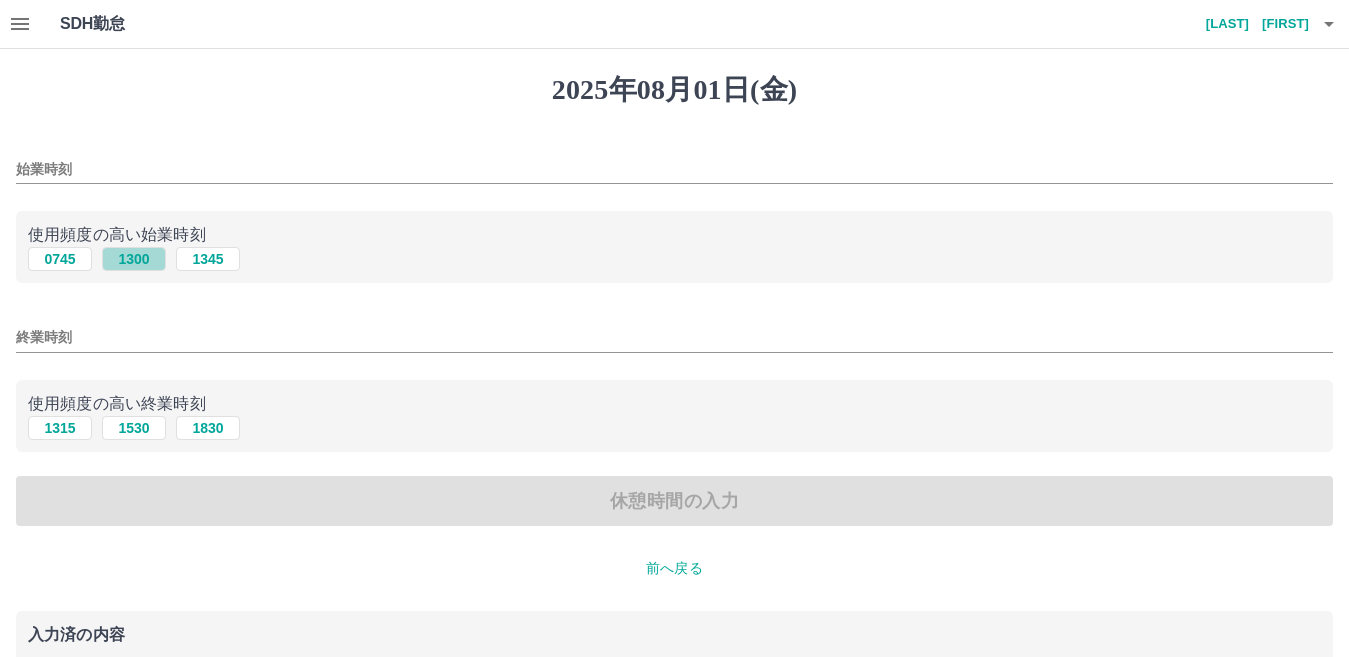 click on "1300" at bounding box center [134, 259] 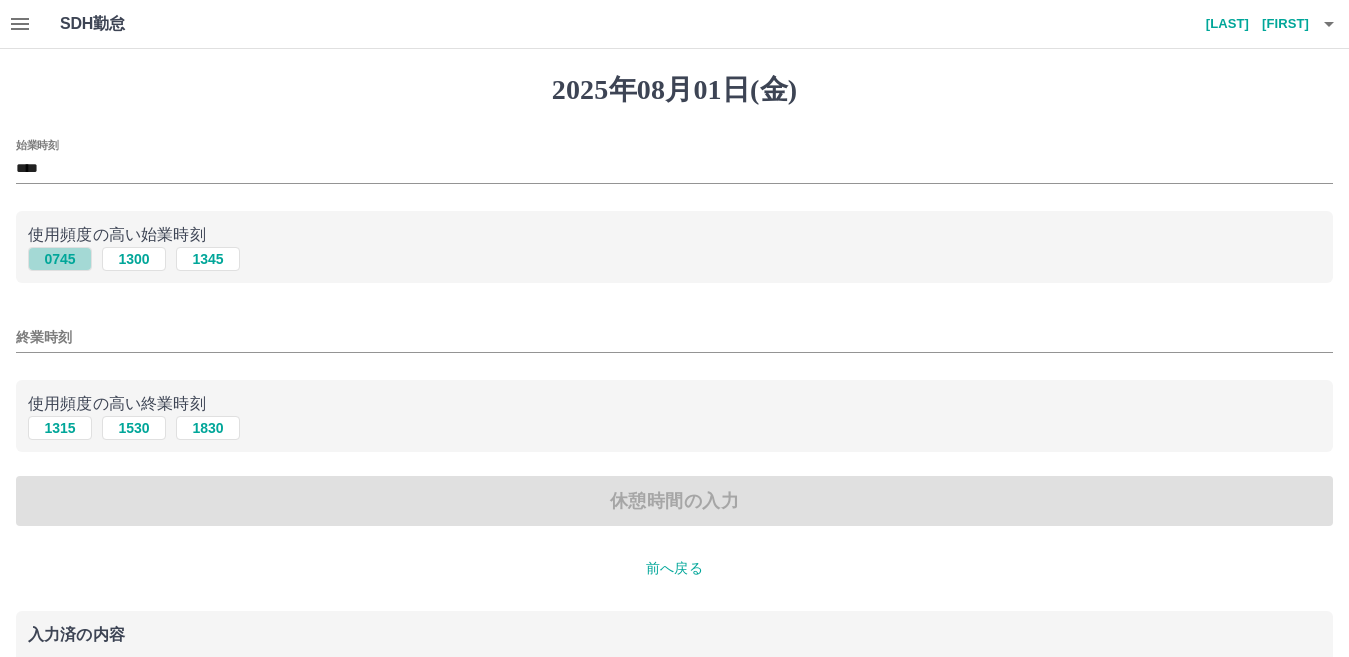 click on "0745" at bounding box center [60, 259] 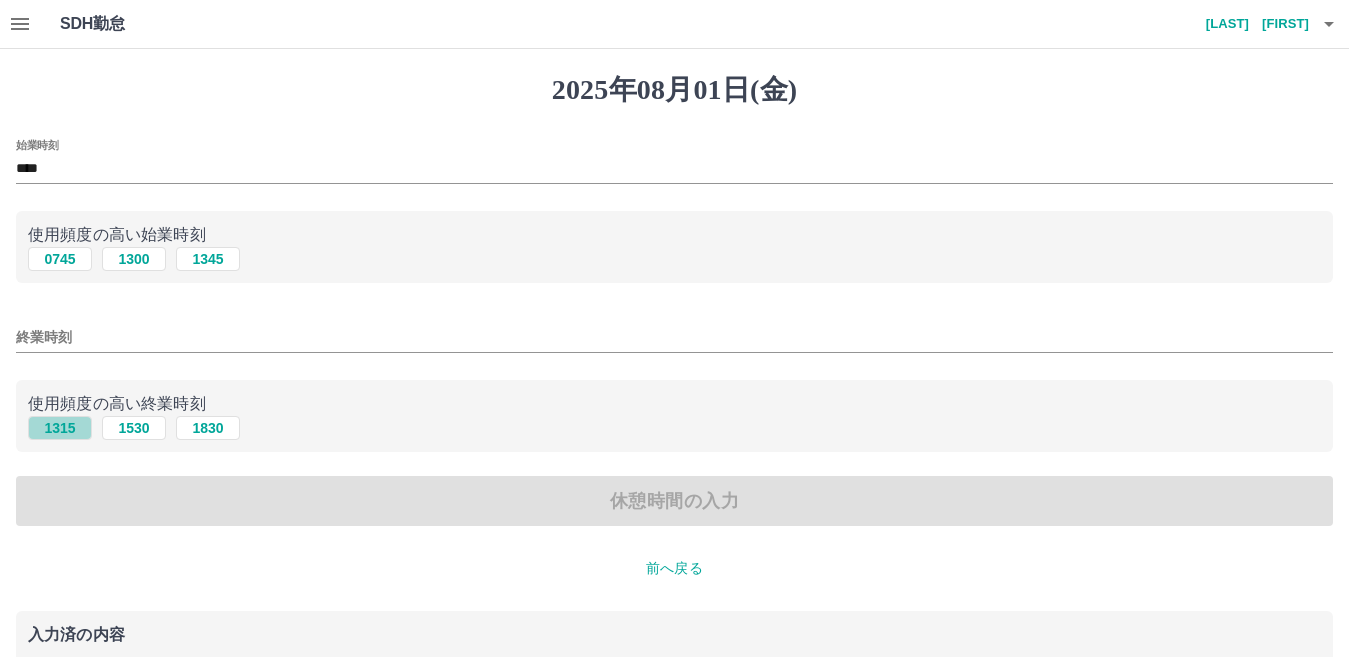 click on "1315" at bounding box center (60, 428) 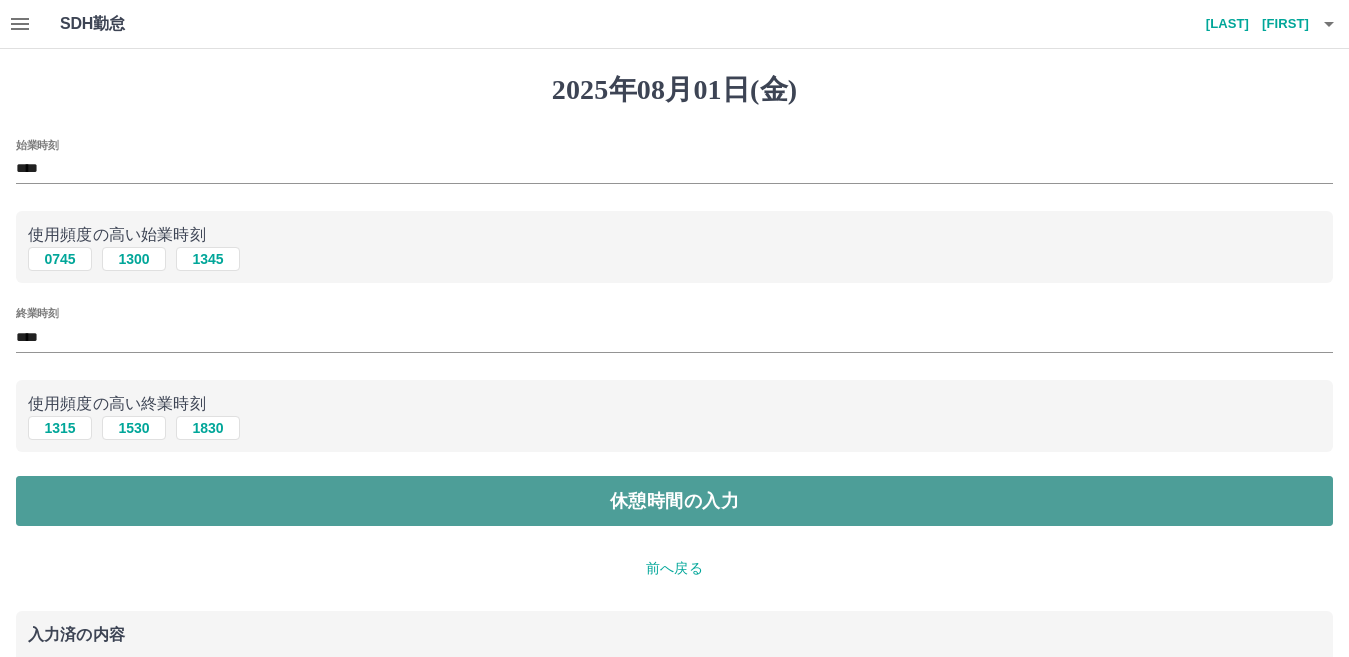 click on "休憩時間の入力" at bounding box center (674, 501) 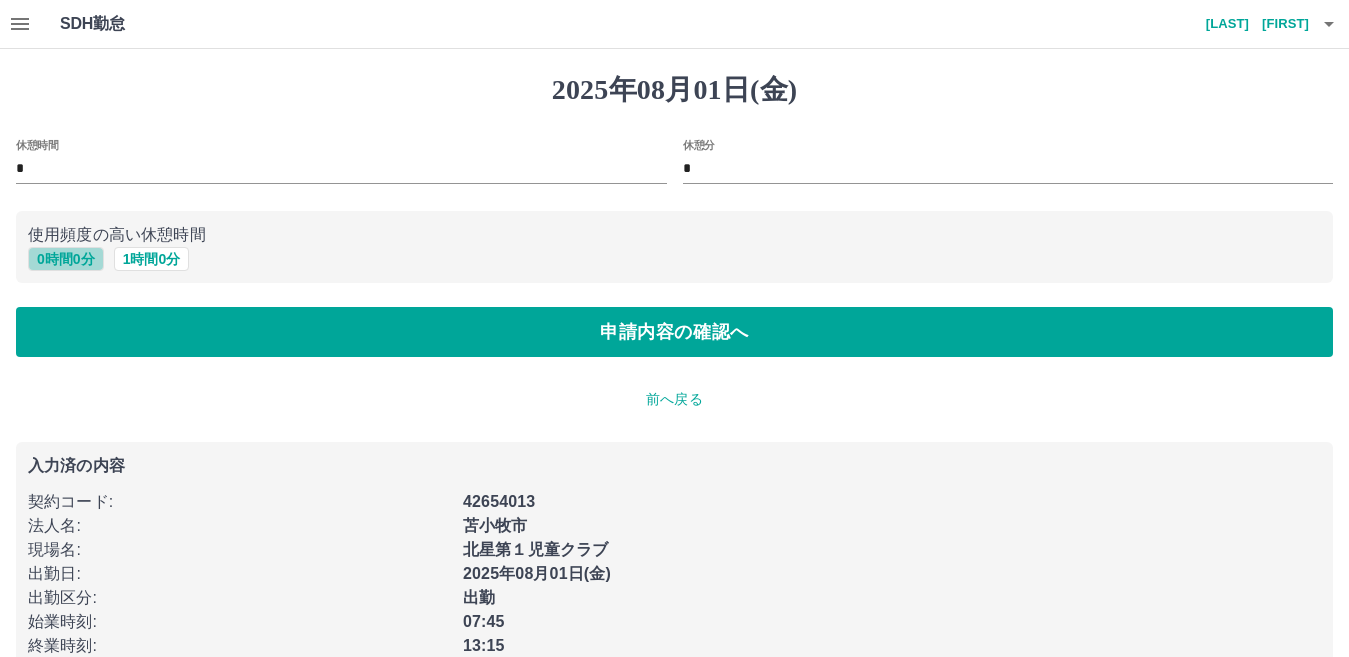 click on "0 時間 0 分" at bounding box center [66, 259] 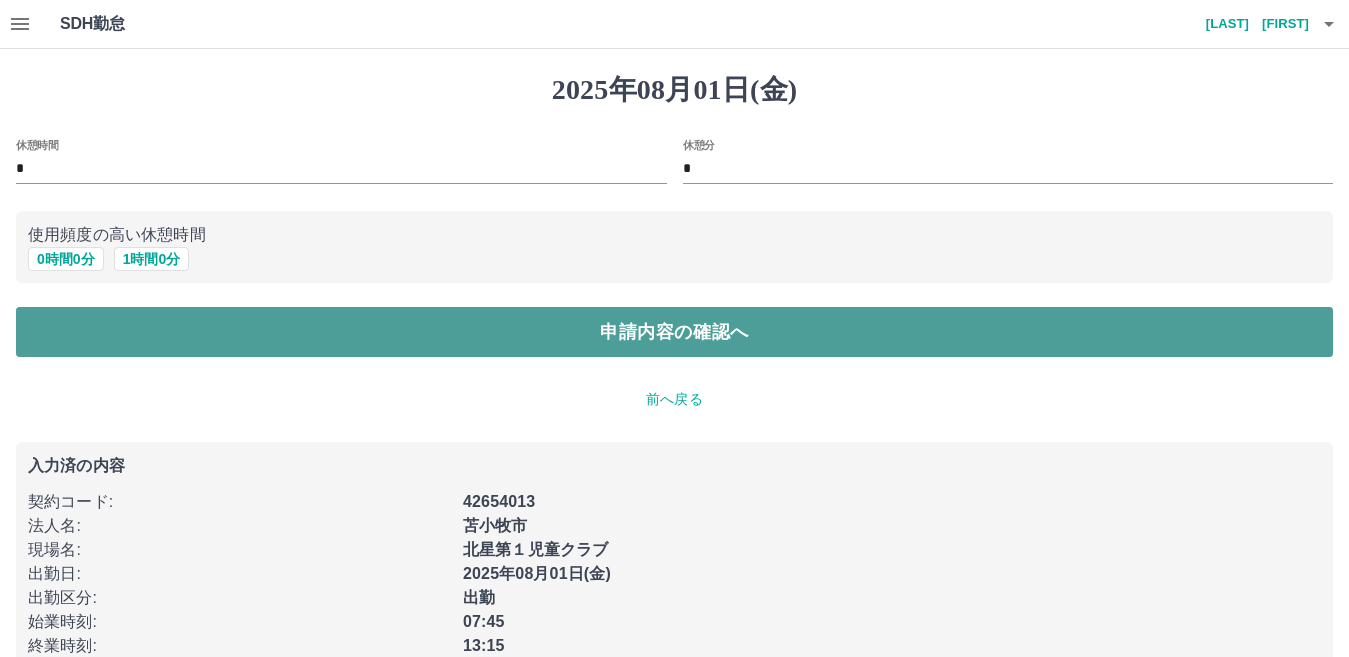 click on "申請内容の確認へ" at bounding box center [674, 332] 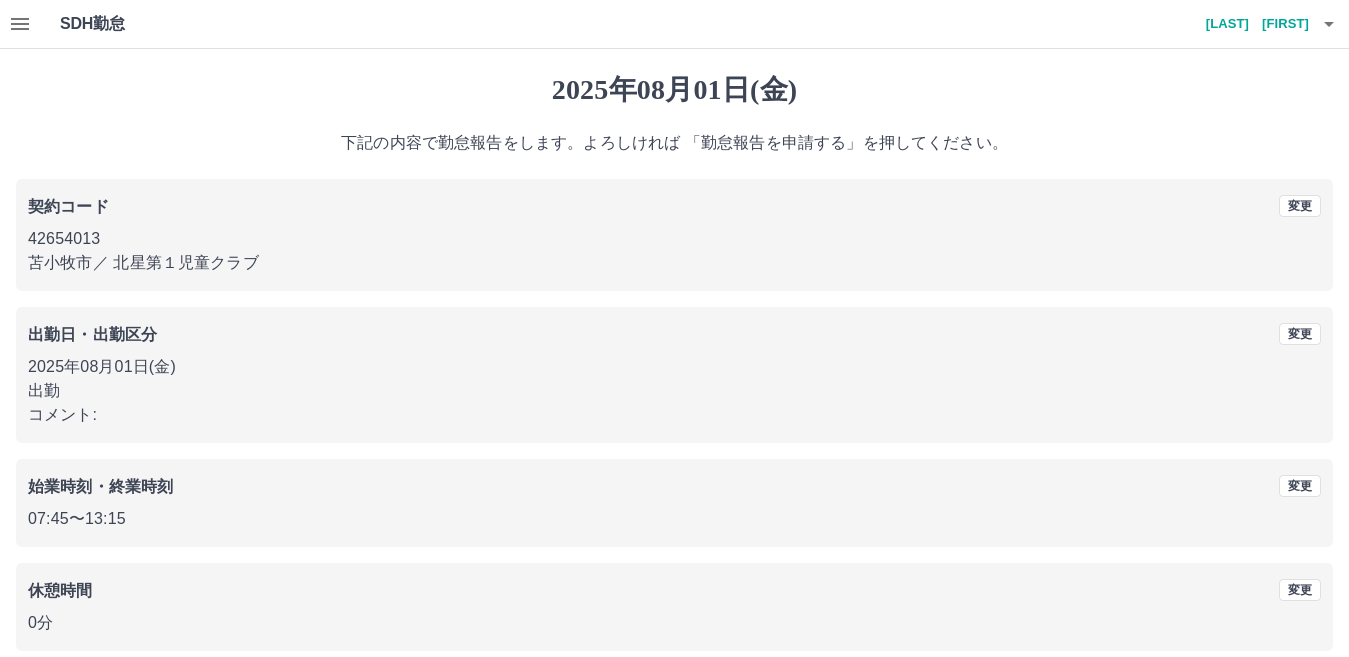 scroll, scrollTop: 92, scrollLeft: 0, axis: vertical 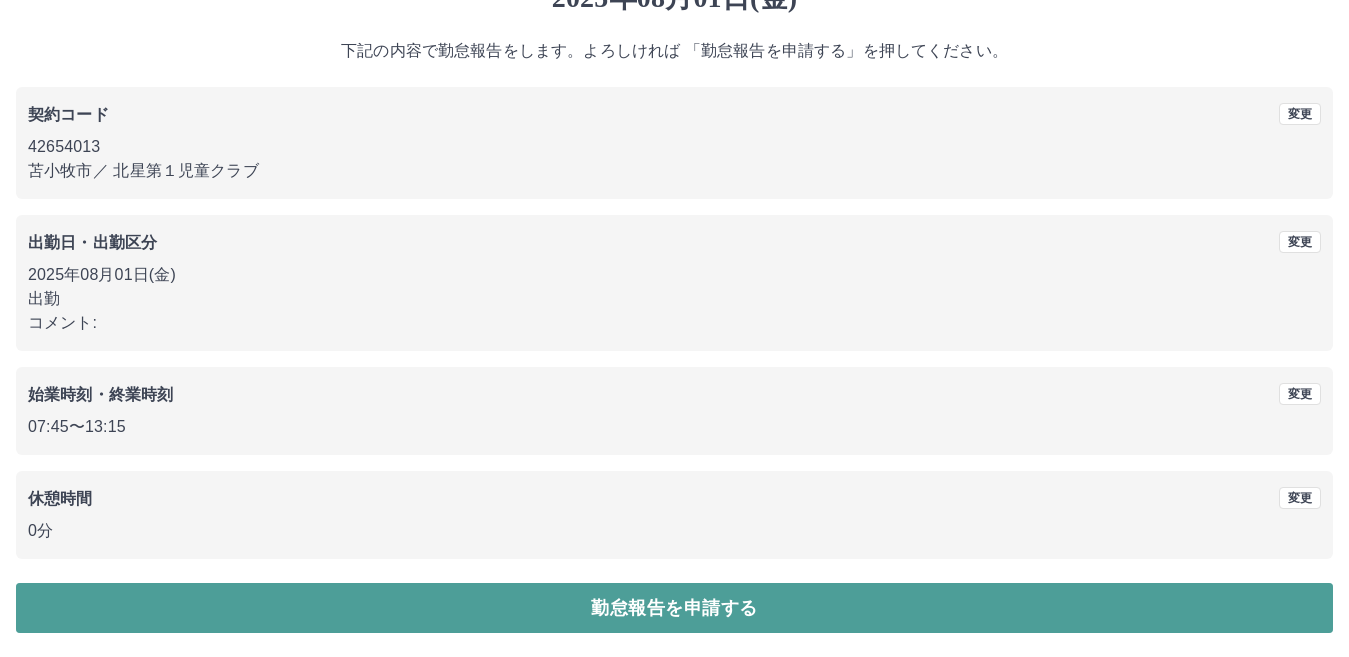 click on "勤怠報告を申請する" at bounding box center (674, 608) 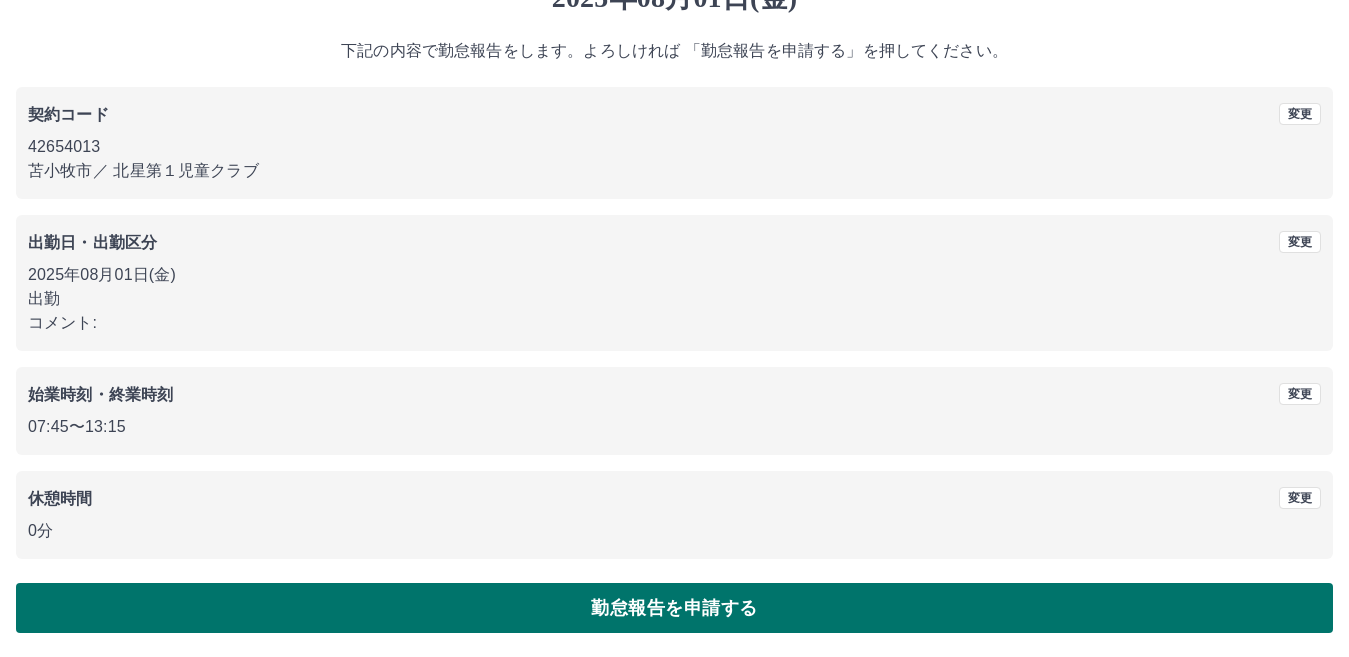 scroll, scrollTop: 0, scrollLeft: 0, axis: both 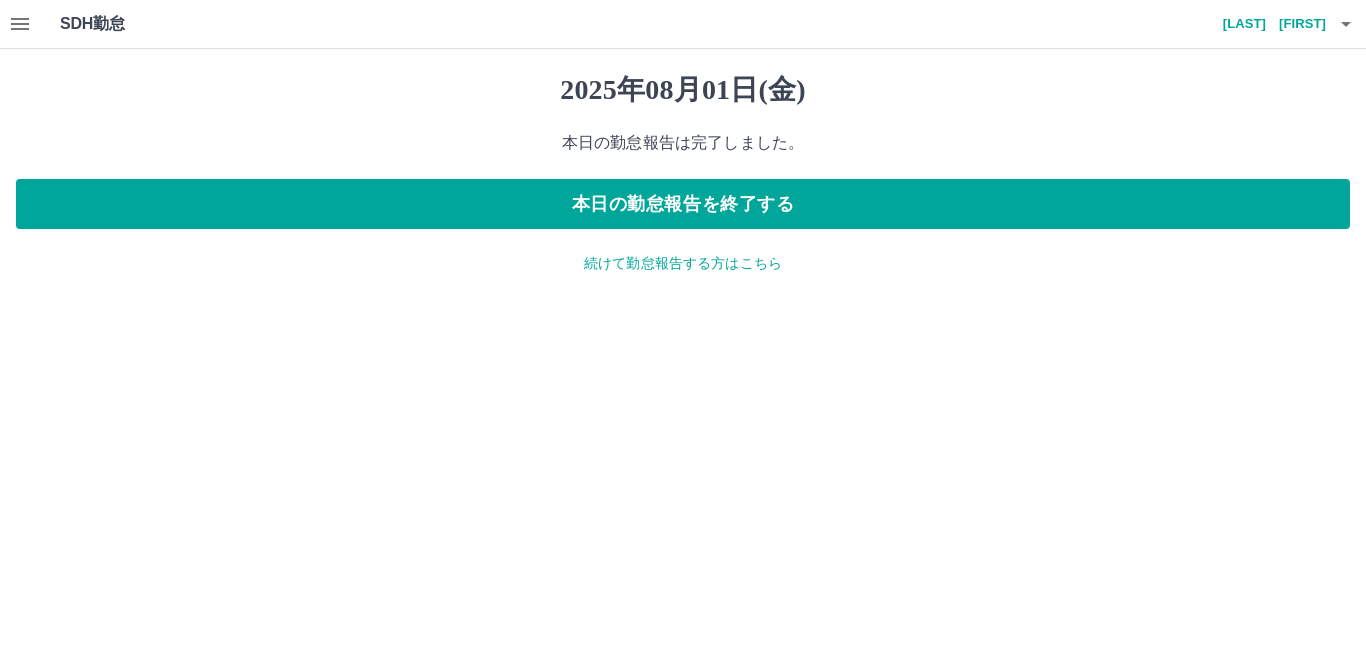 click on "続けて勤怠報告する方はこちら" at bounding box center [683, 263] 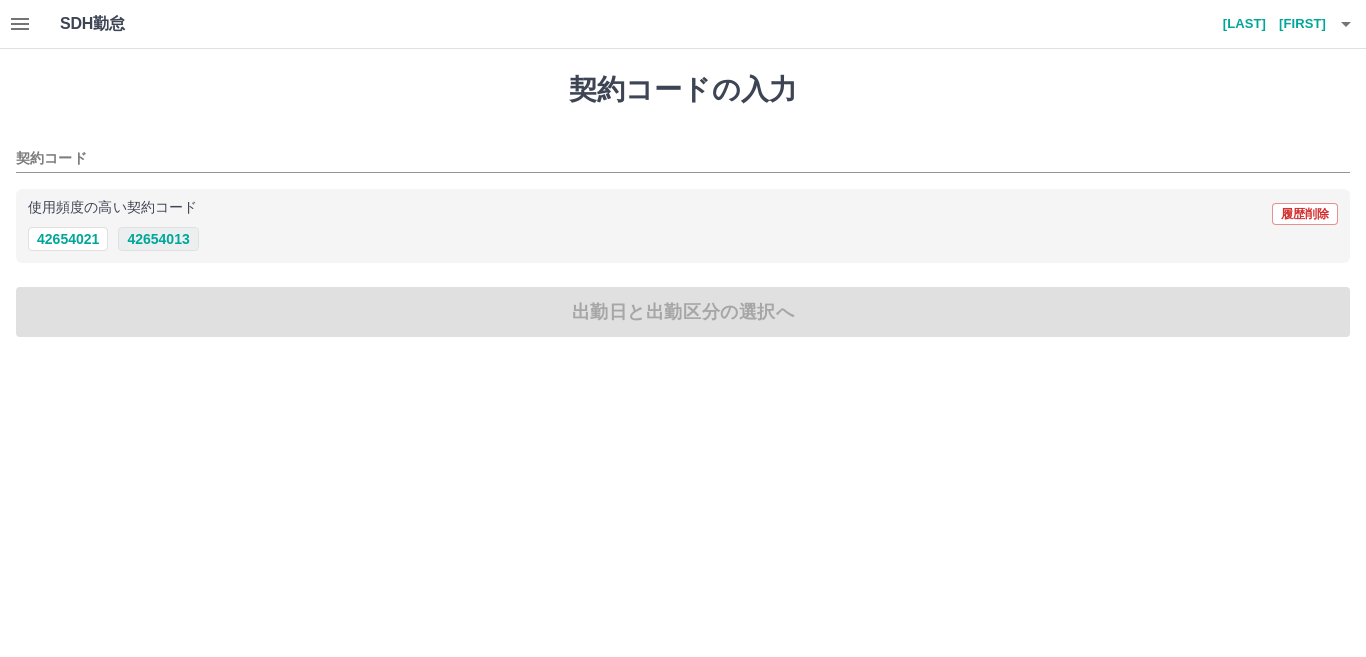 click on "42654013" at bounding box center [158, 239] 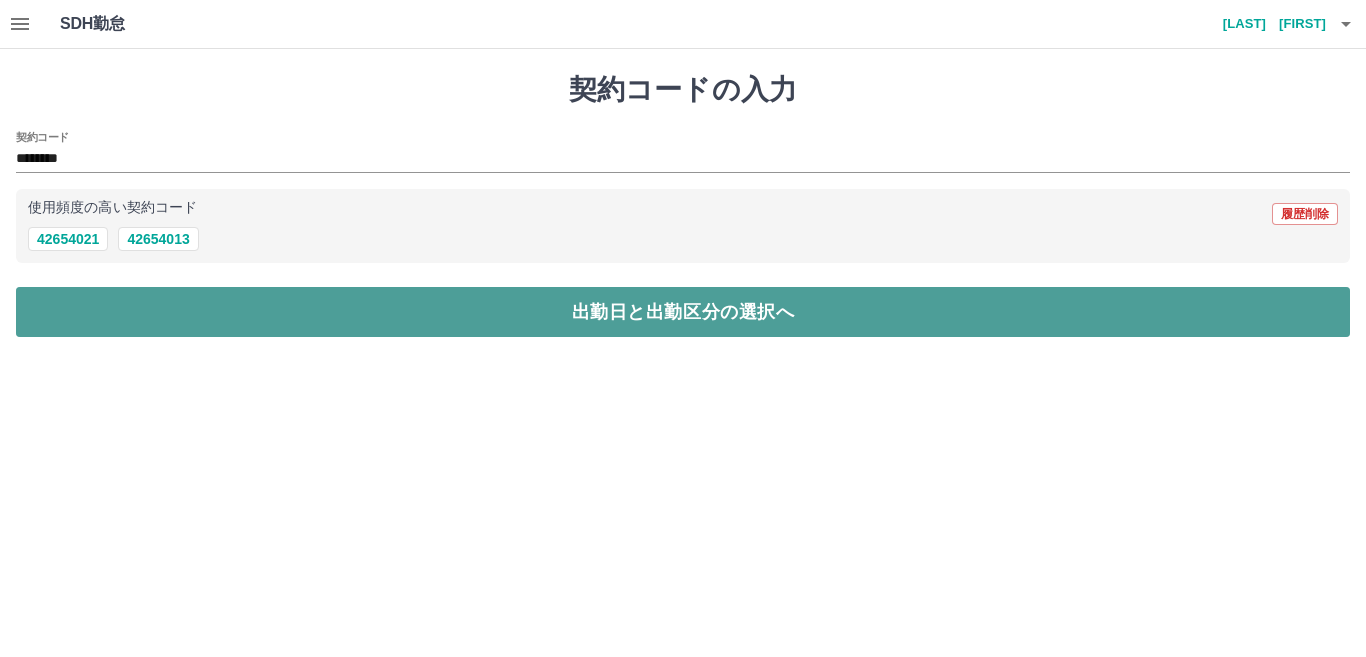 click on "出勤日と出勤区分の選択へ" at bounding box center [683, 312] 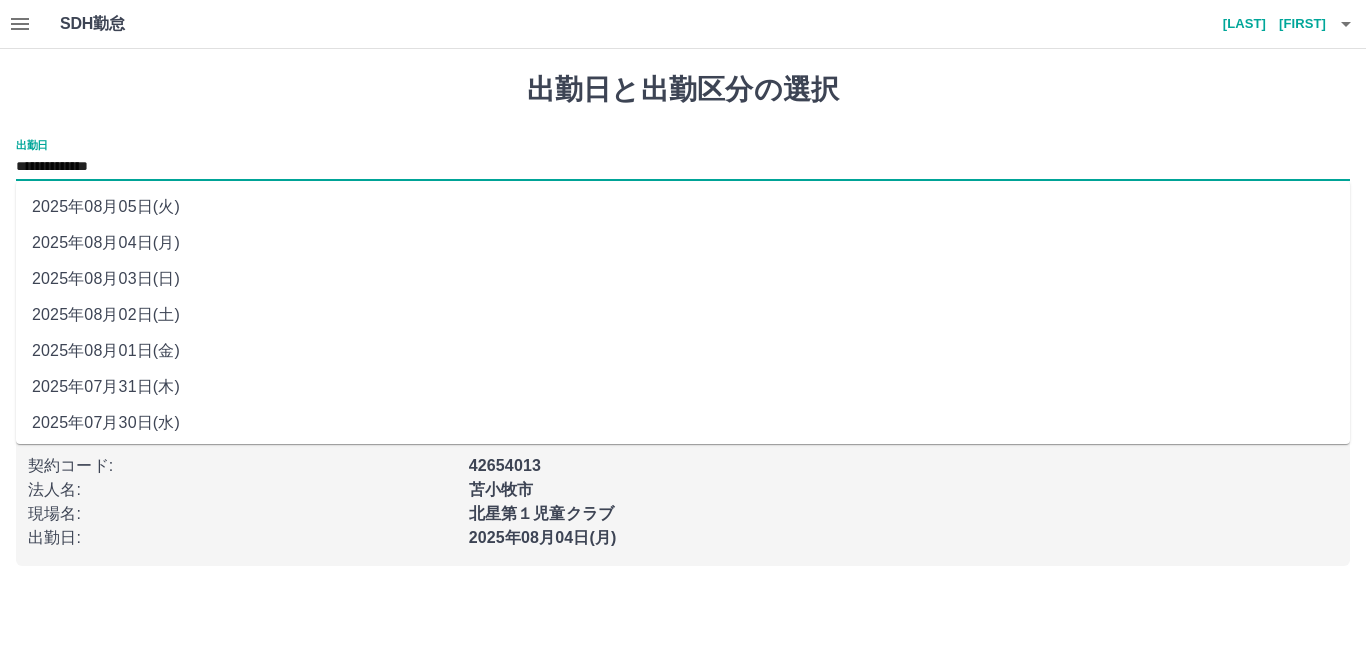 click on "**********" at bounding box center [683, 167] 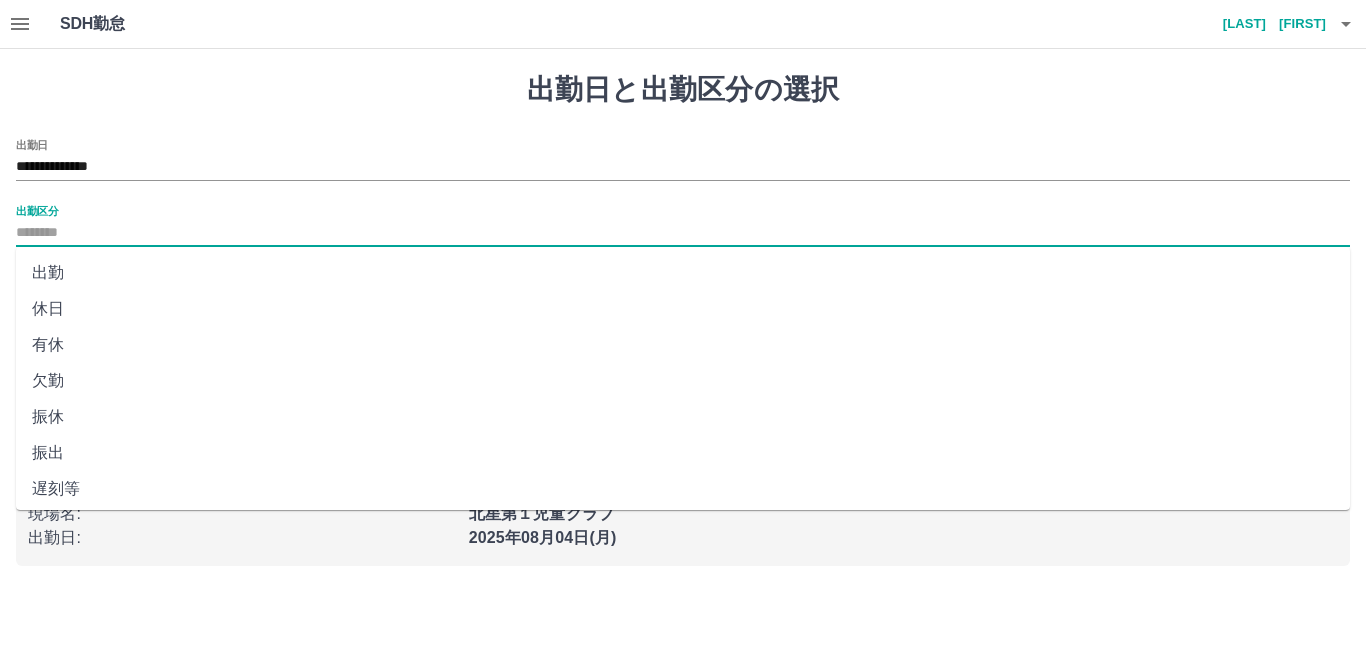 click on "出勤区分" at bounding box center [683, 233] 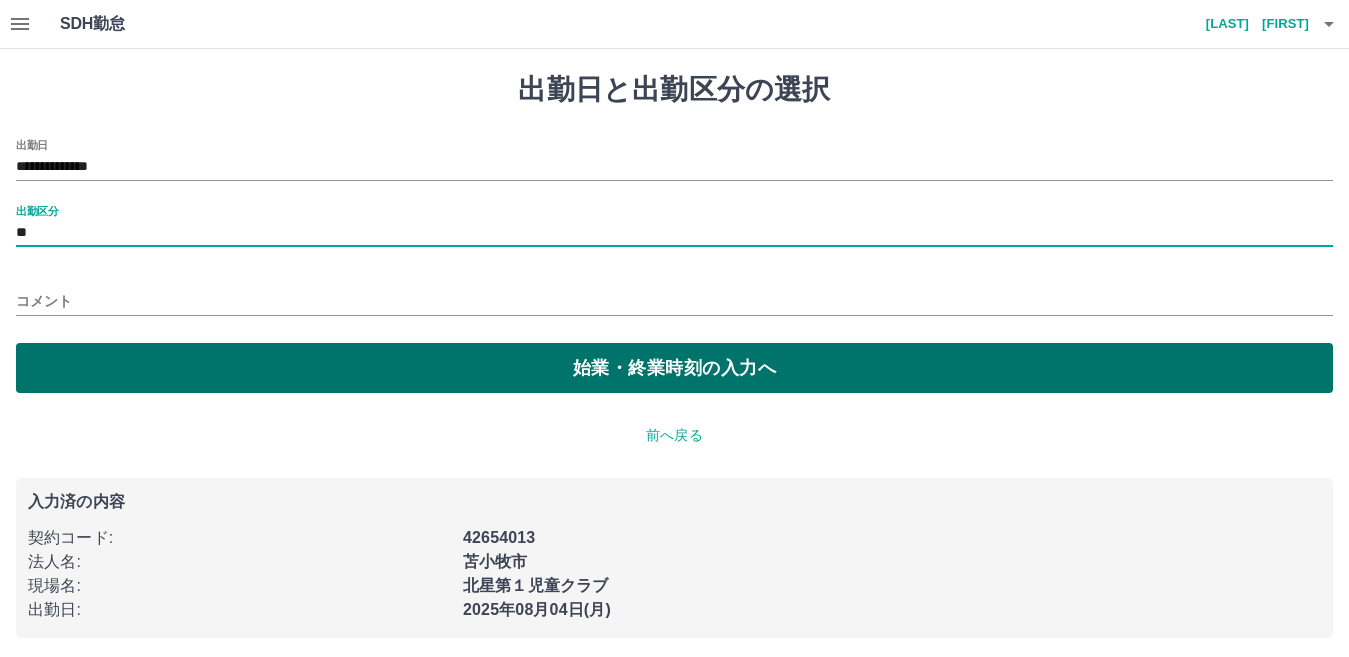 click on "始業・終業時刻の入力へ" at bounding box center (674, 368) 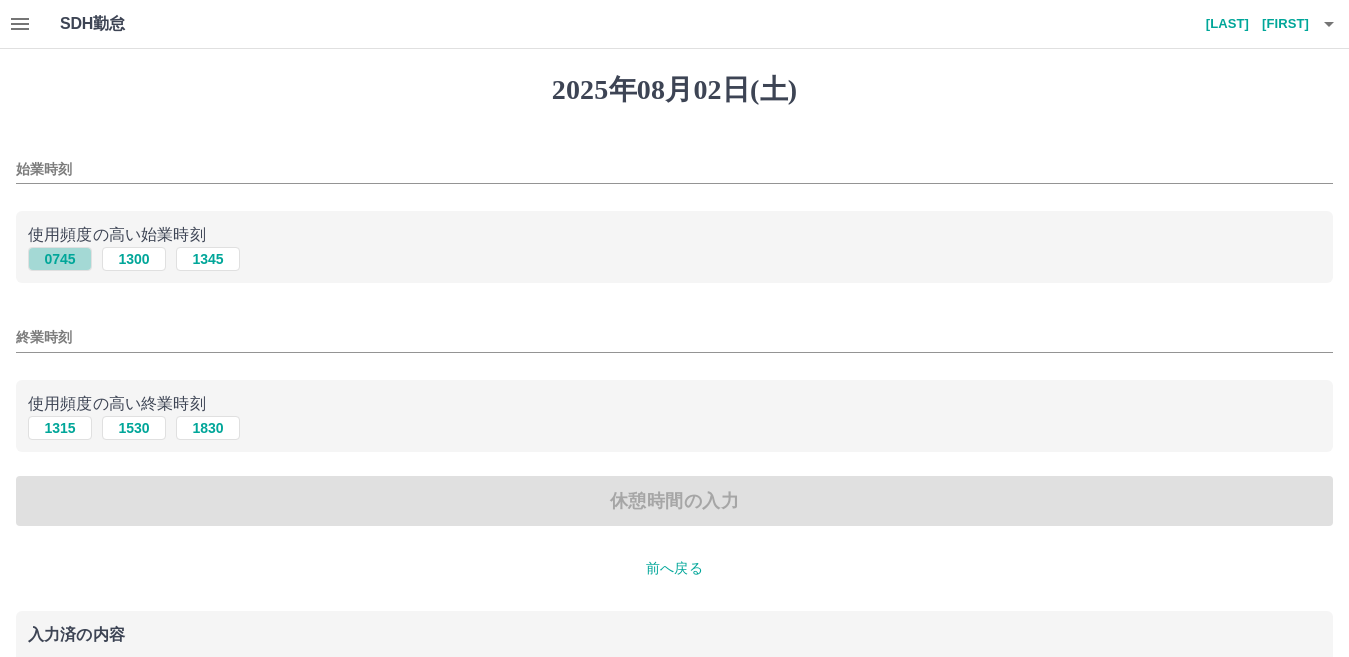 click on "0745" at bounding box center [60, 259] 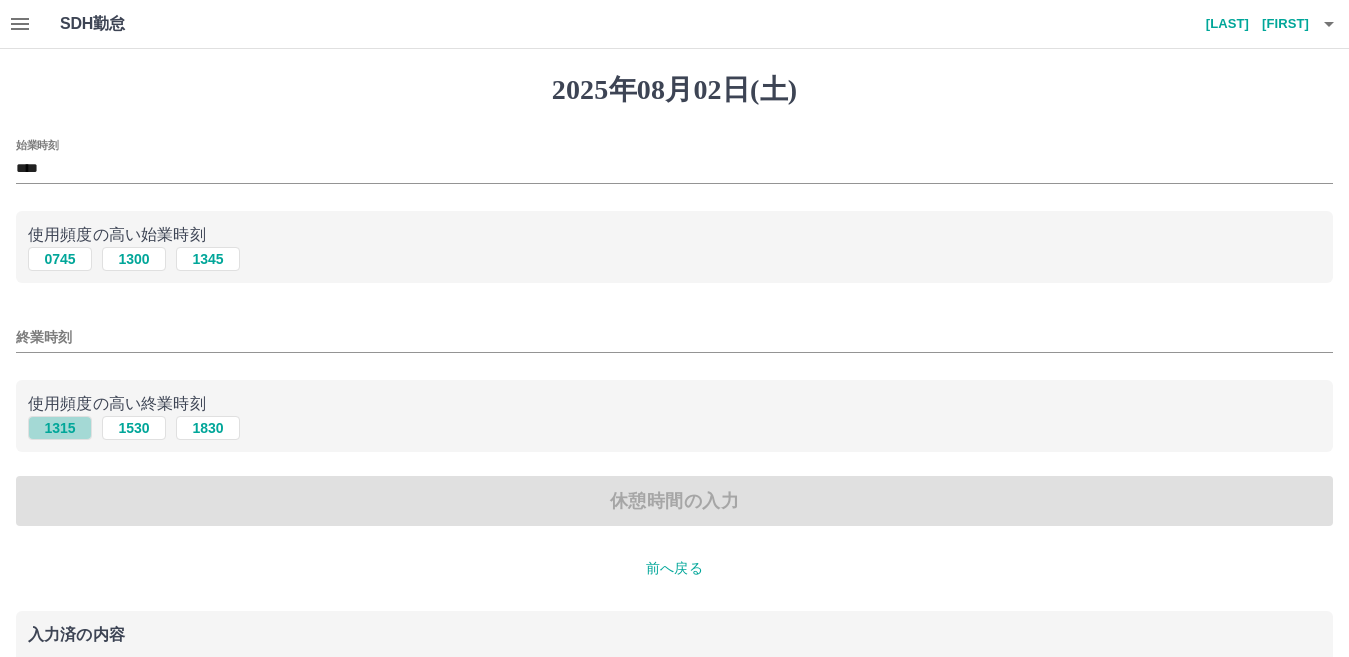 click on "1315" at bounding box center (60, 428) 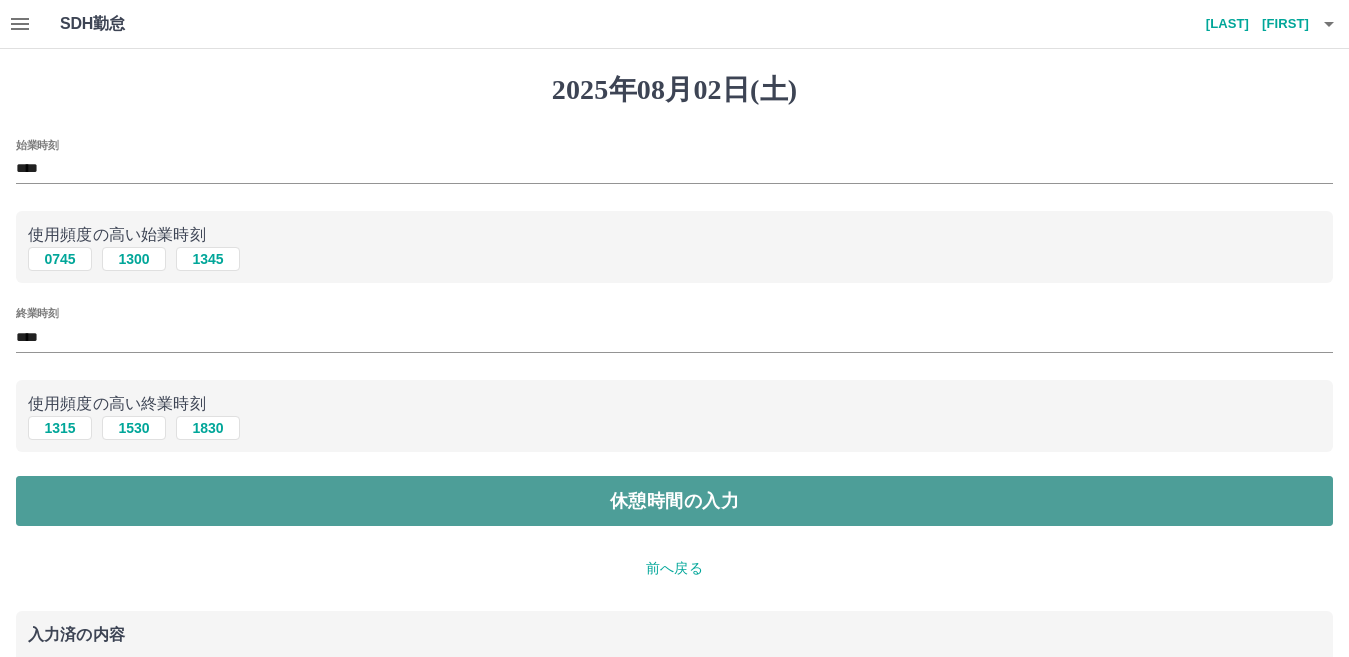 click on "休憩時間の入力" at bounding box center [674, 501] 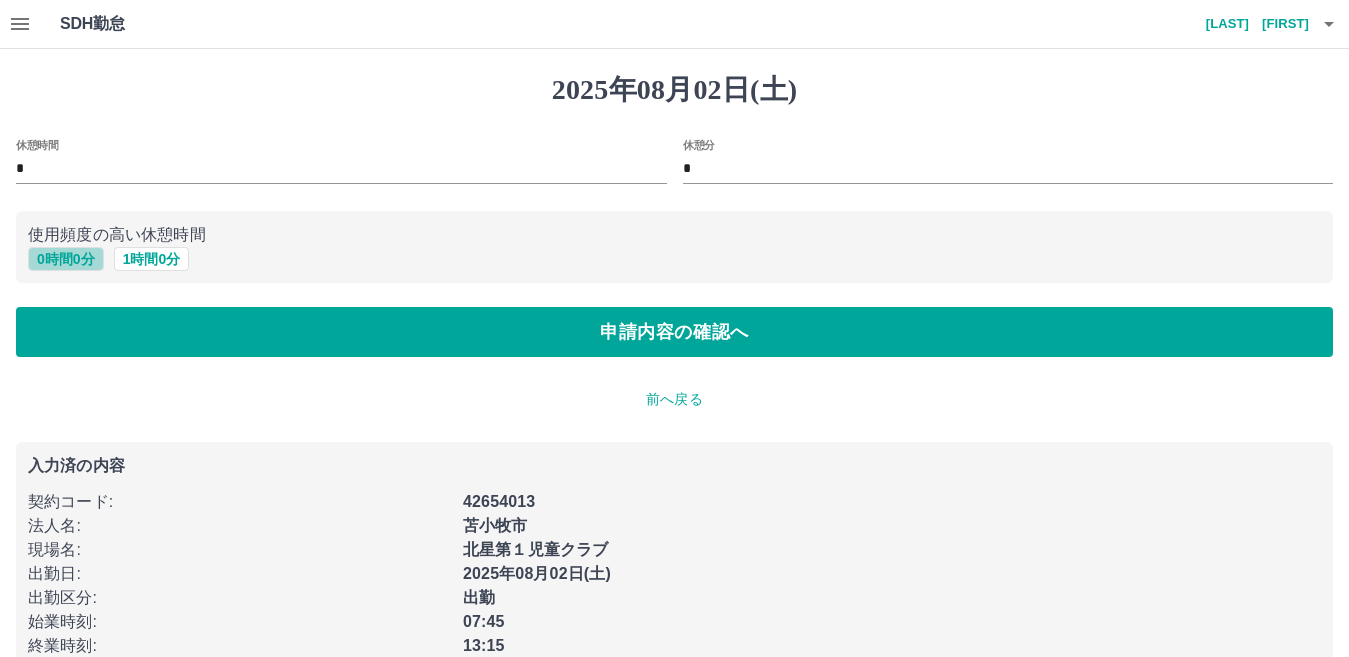 click on "0 時間 0 分" at bounding box center [66, 259] 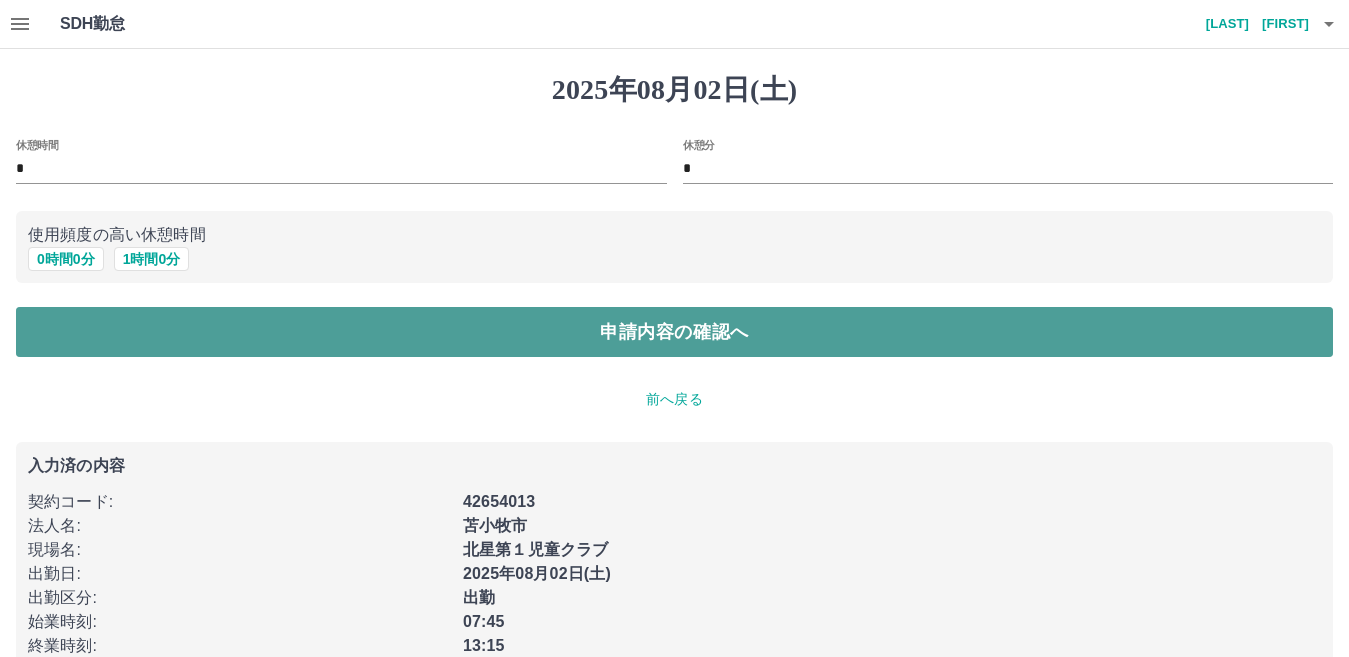 click on "申請内容の確認へ" at bounding box center [674, 332] 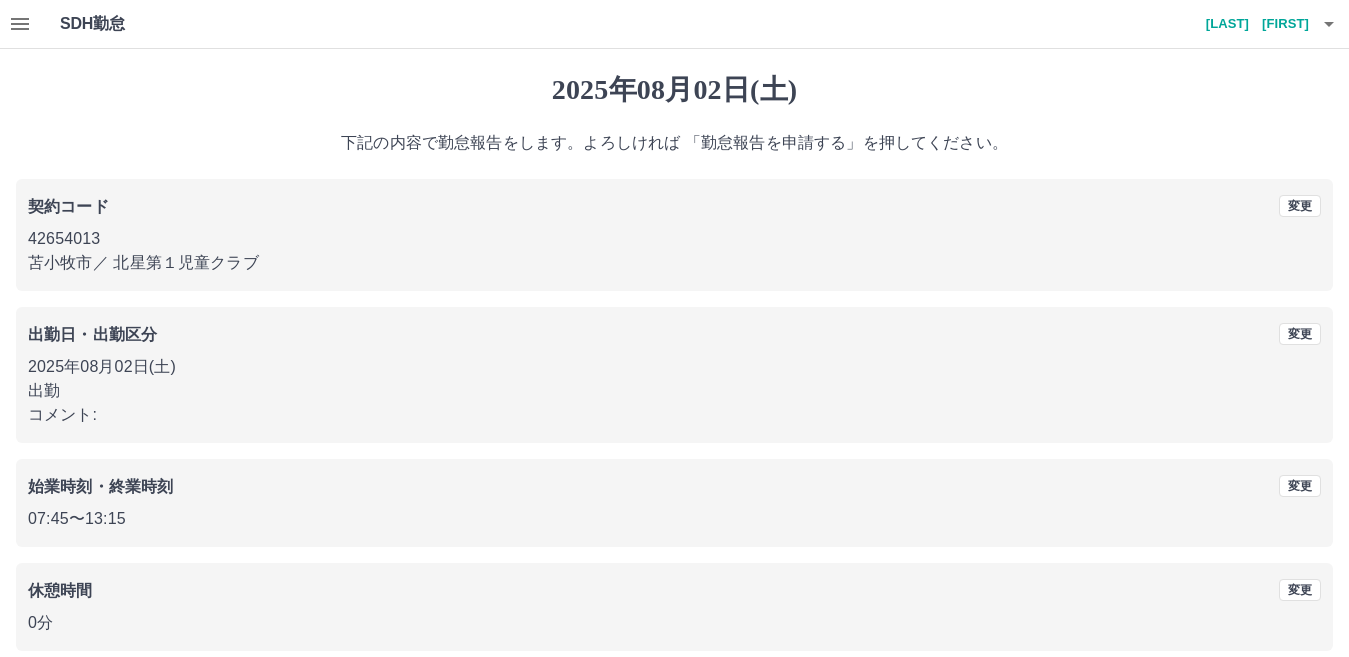scroll, scrollTop: 92, scrollLeft: 0, axis: vertical 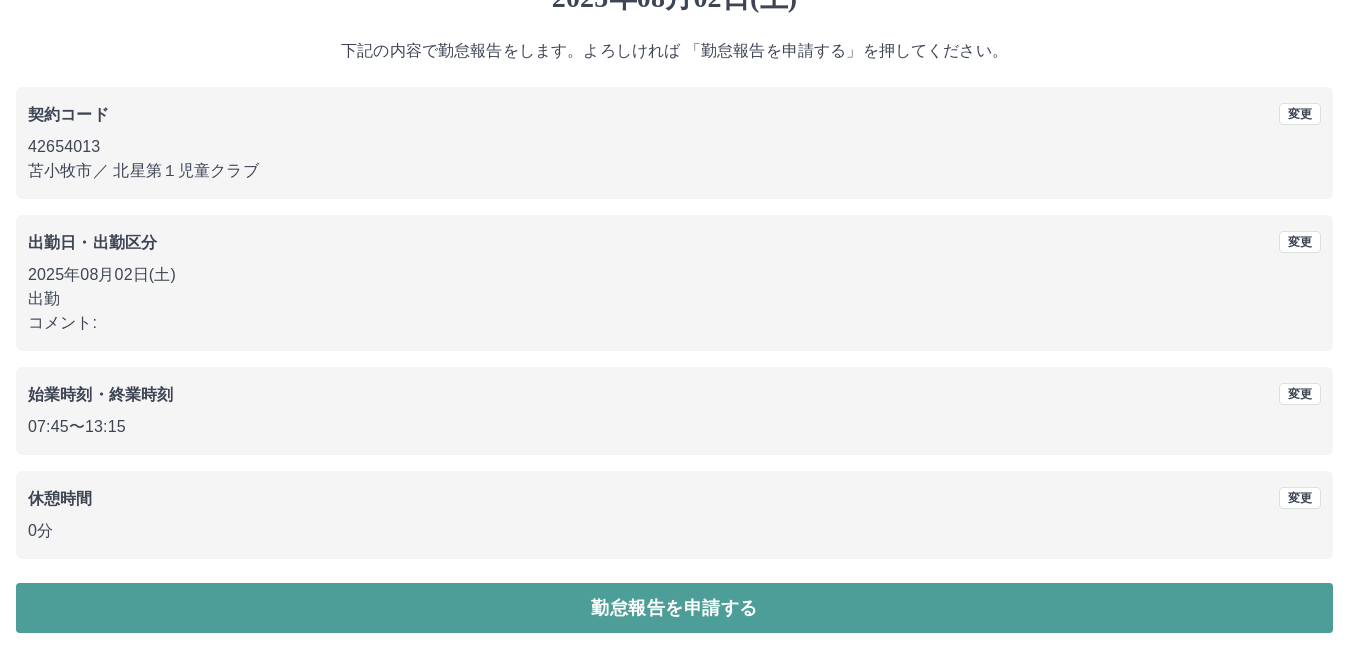 click on "勤怠報告を申請する" at bounding box center [674, 608] 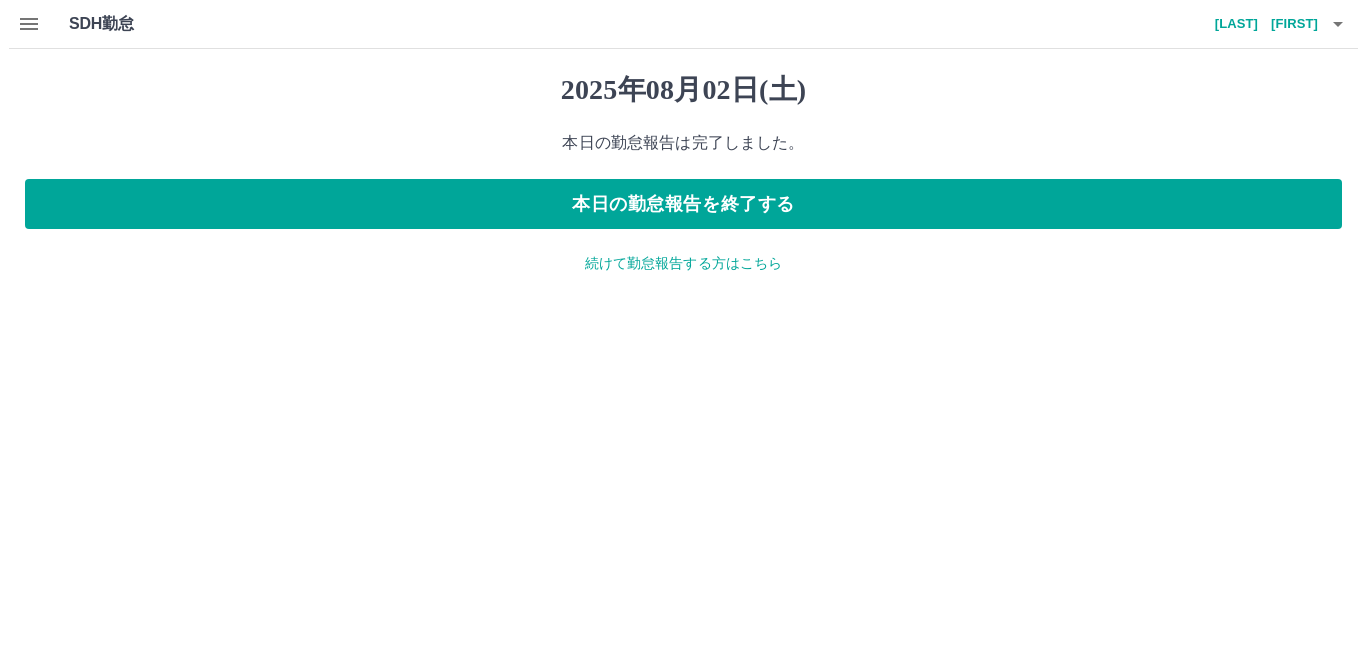 scroll, scrollTop: 0, scrollLeft: 0, axis: both 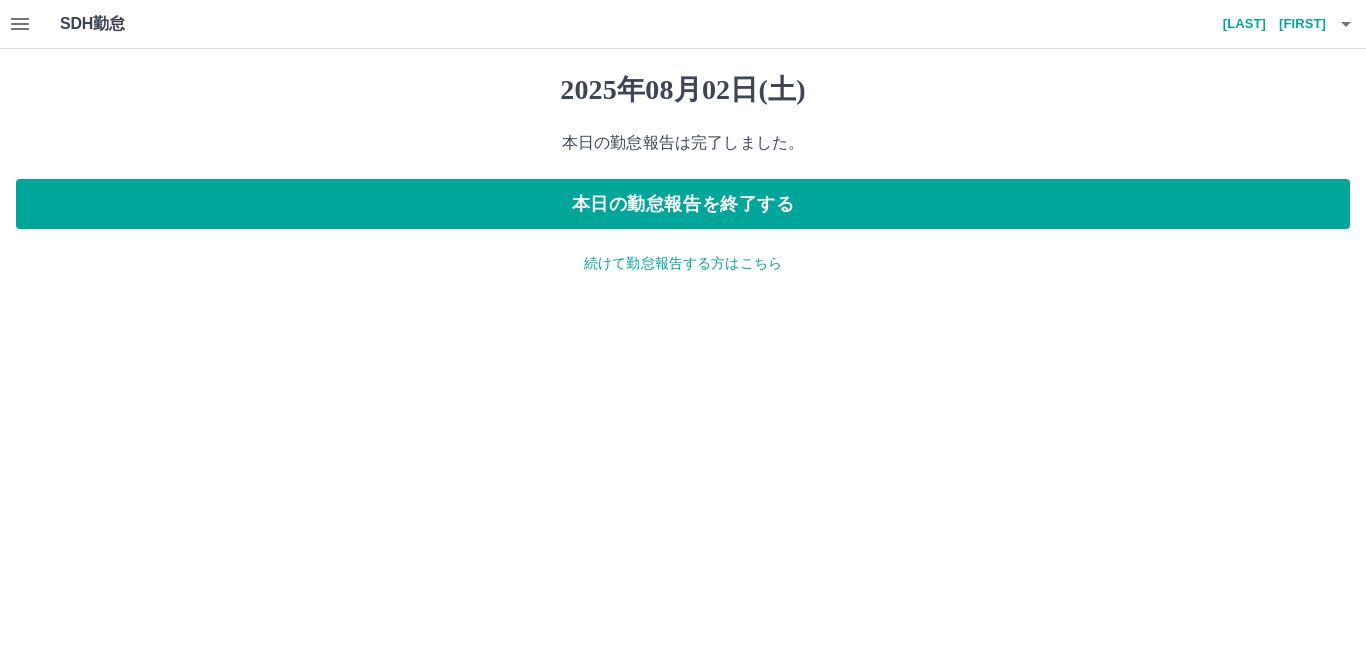 click on "続けて勤怠報告する方はこちら" at bounding box center (683, 263) 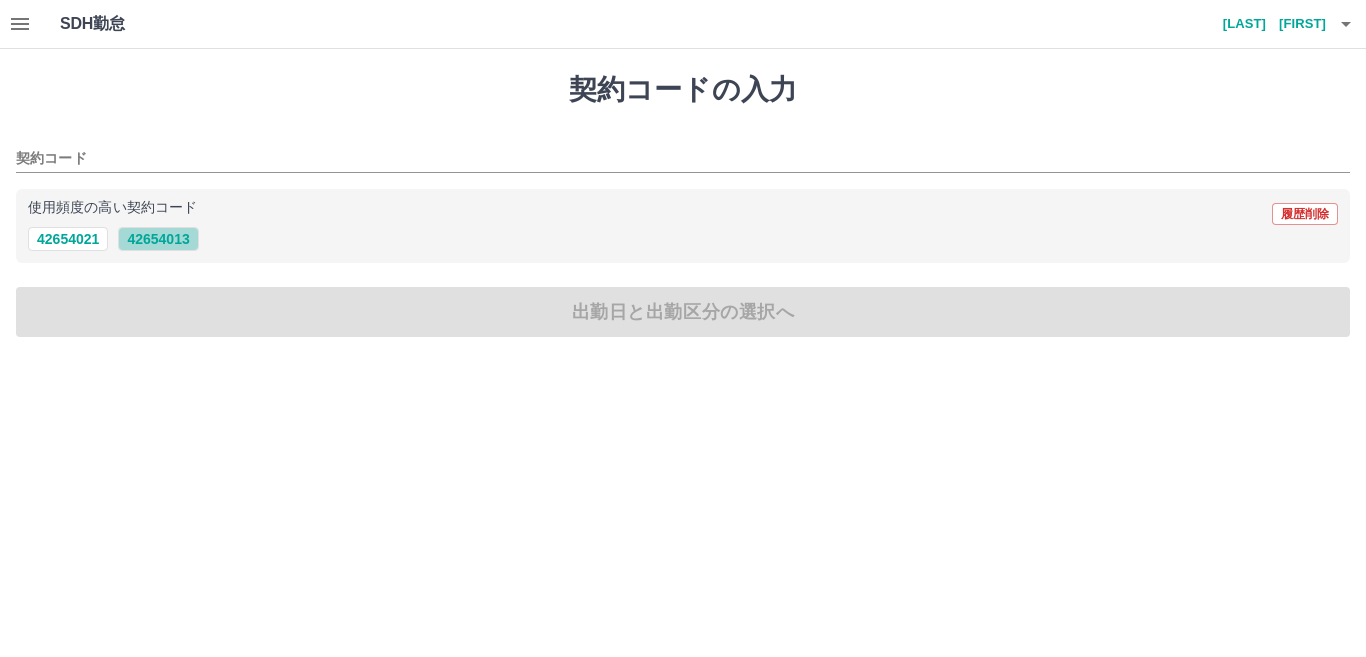 click on "42654013" at bounding box center [158, 239] 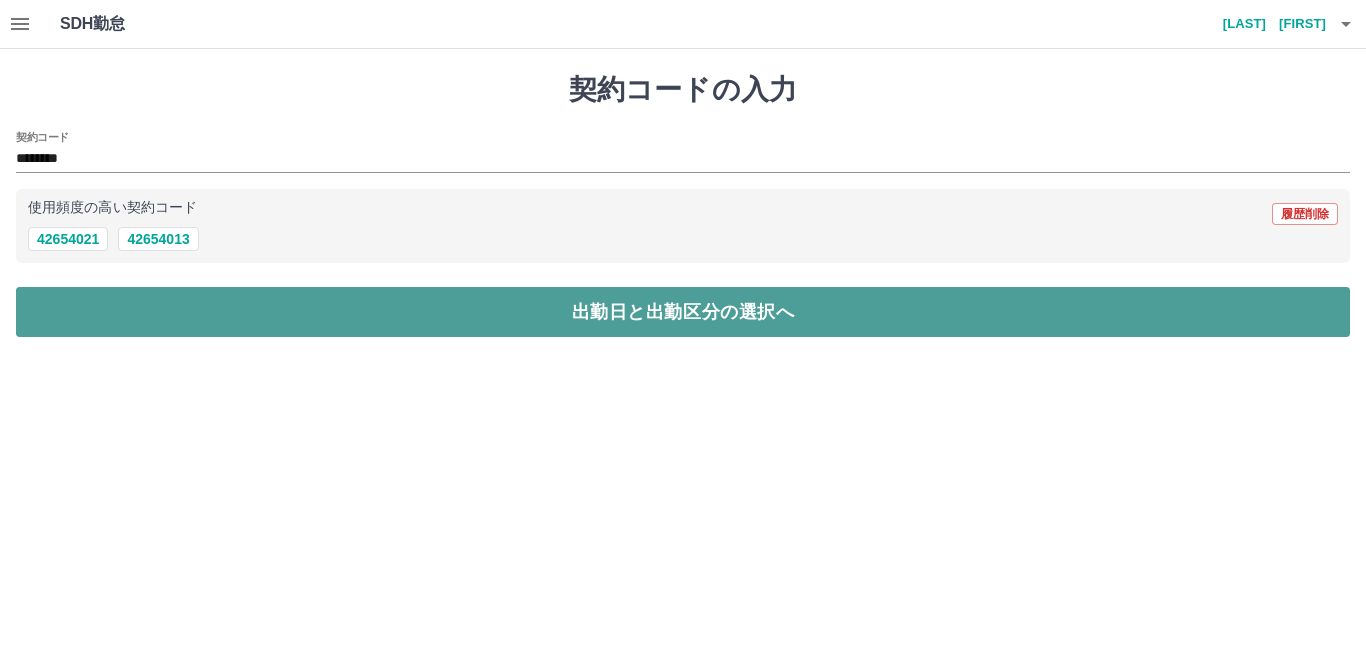 click on "出勤日と出勤区分の選択へ" at bounding box center [683, 312] 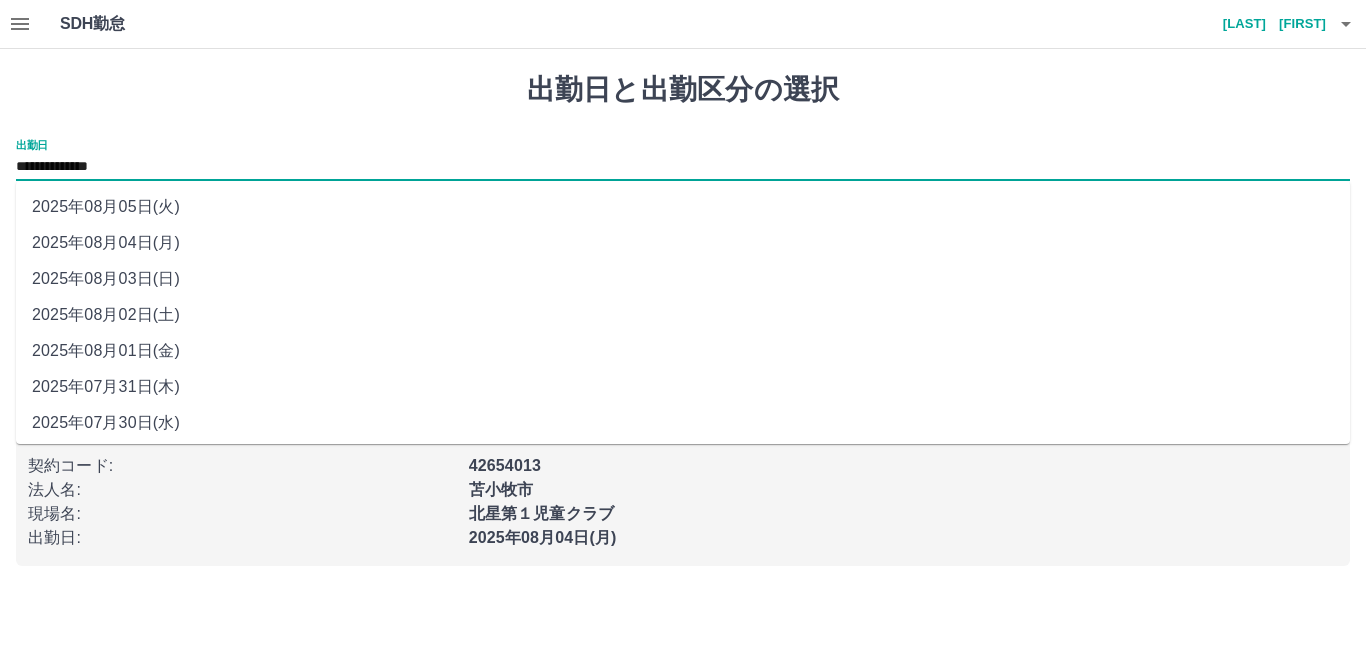 click on "**********" at bounding box center (683, 167) 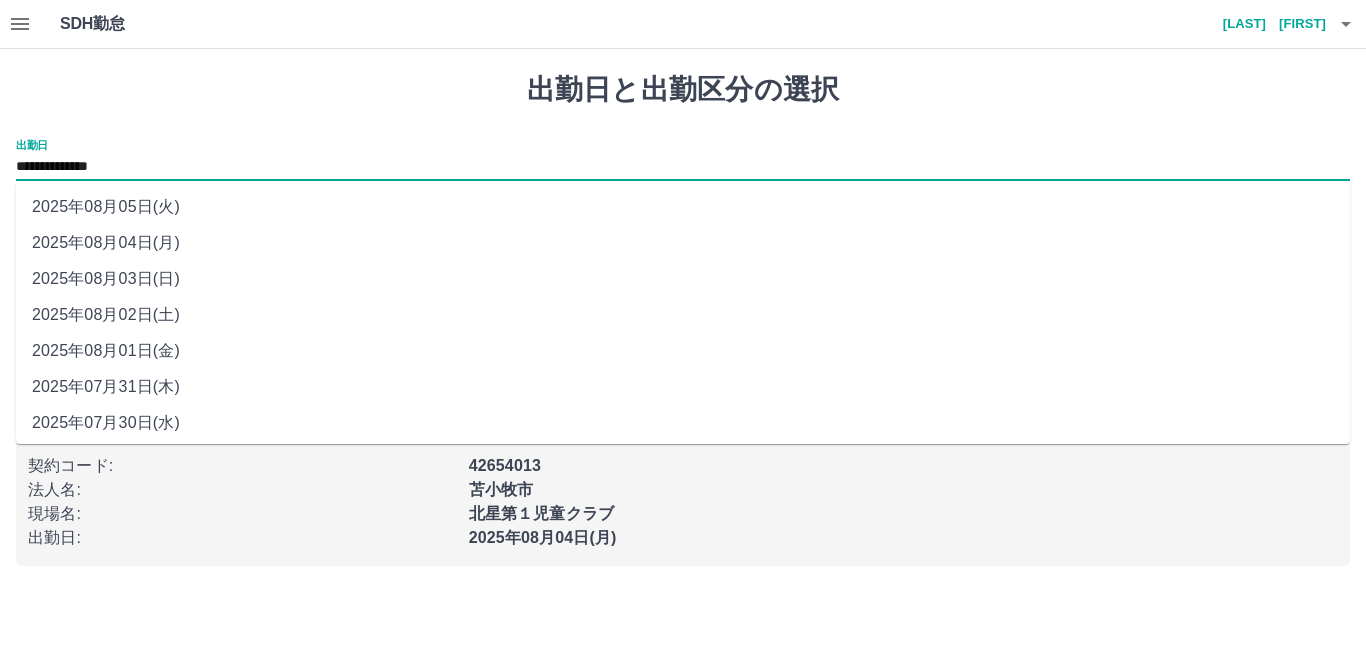 click on "2025年08月03日(日)" at bounding box center [683, 279] 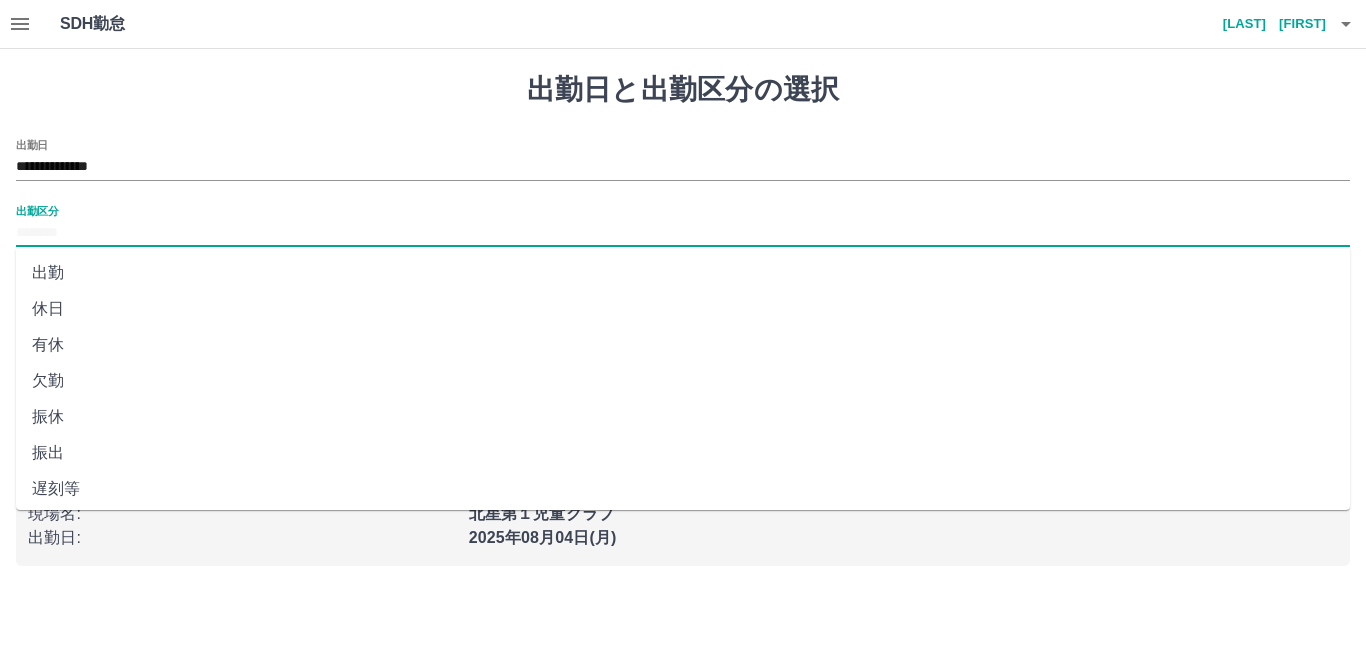 click on "出勤区分" at bounding box center (683, 233) 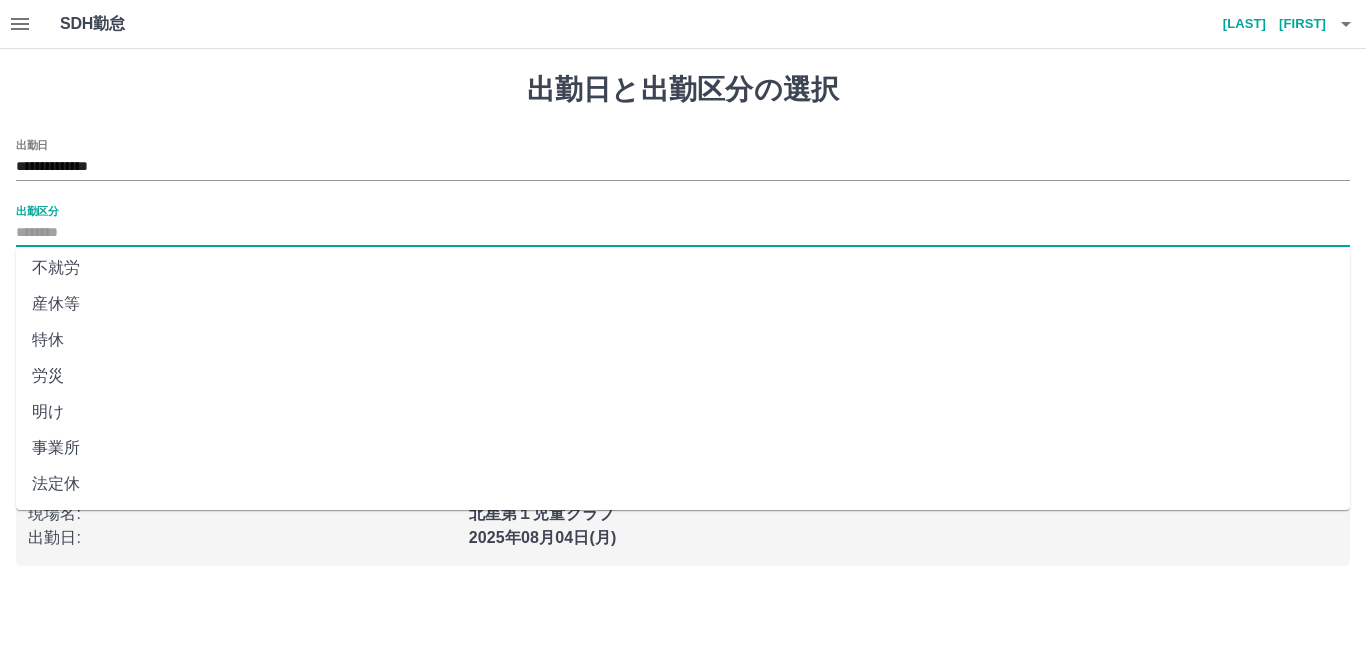 scroll, scrollTop: 400, scrollLeft: 0, axis: vertical 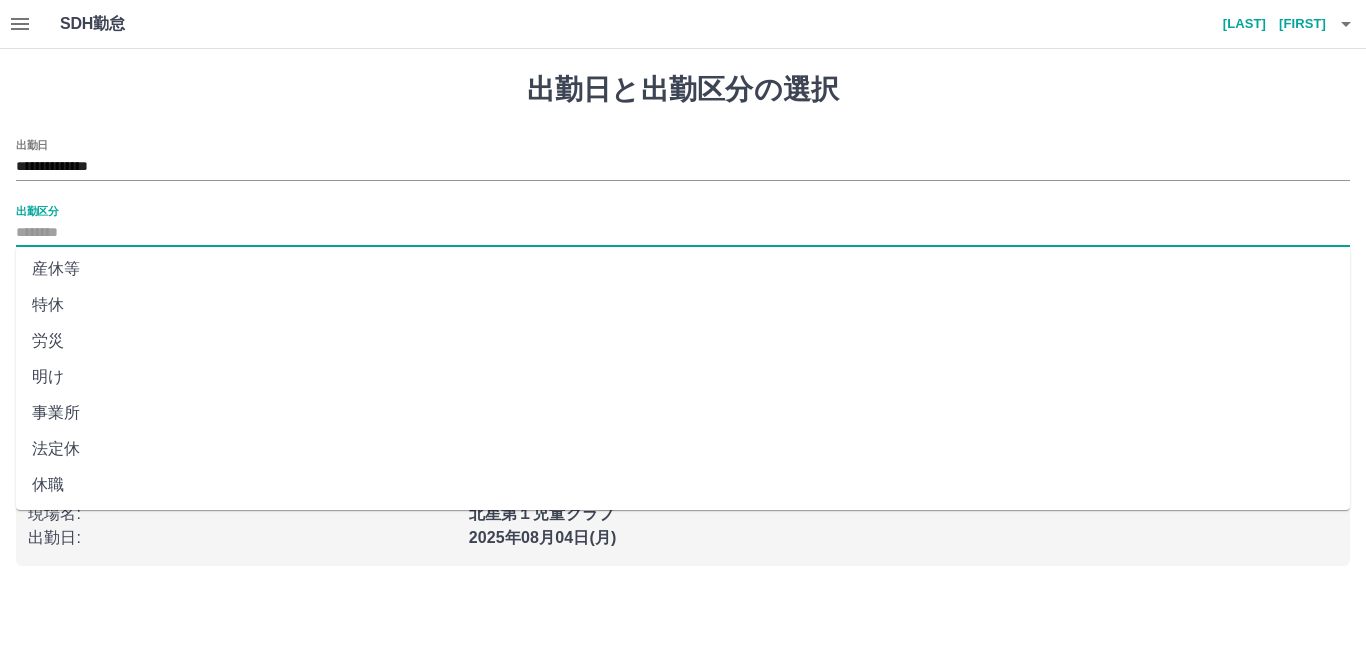 click on "法定休" at bounding box center [683, 449] 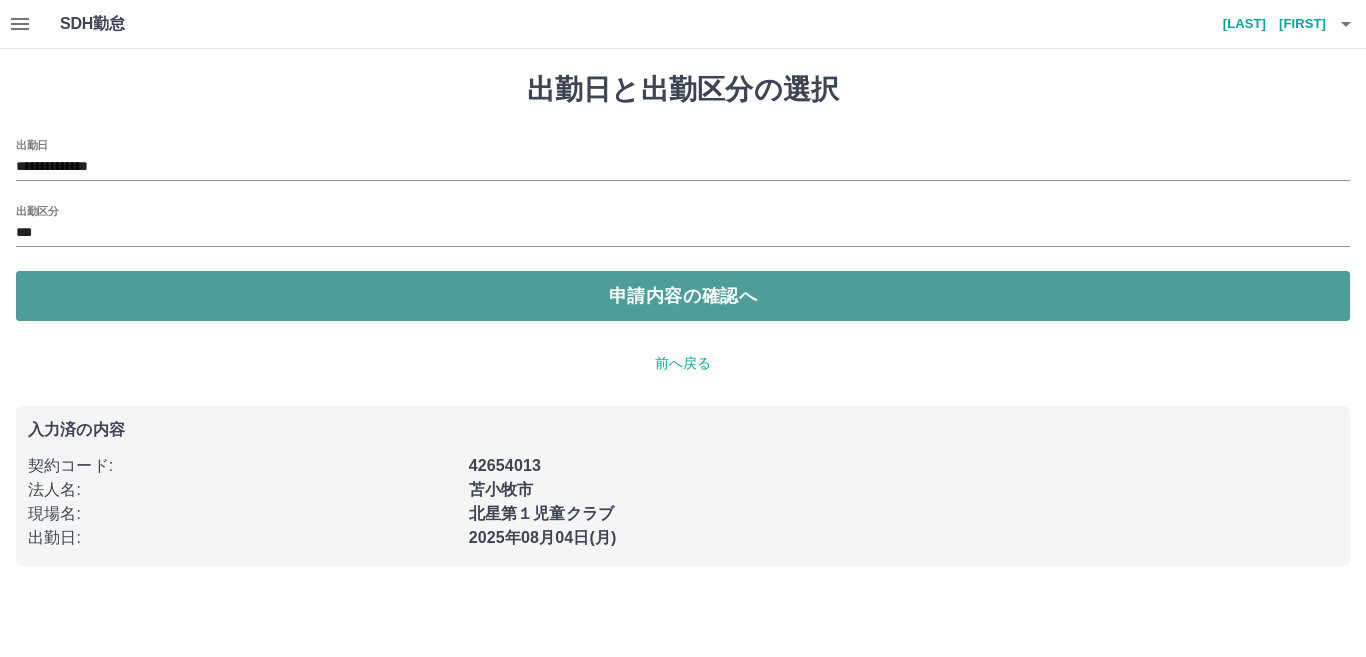 click on "申請内容の確認へ" at bounding box center (683, 296) 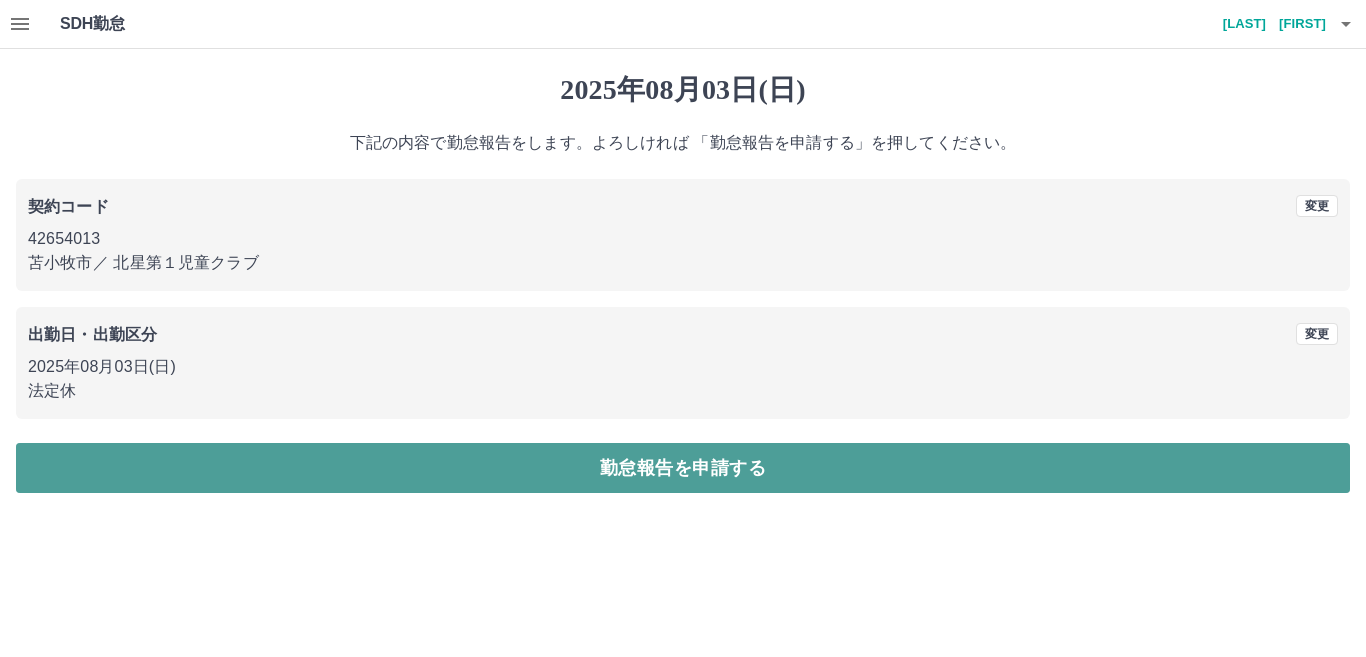 click on "勤怠報告を申請する" at bounding box center [683, 468] 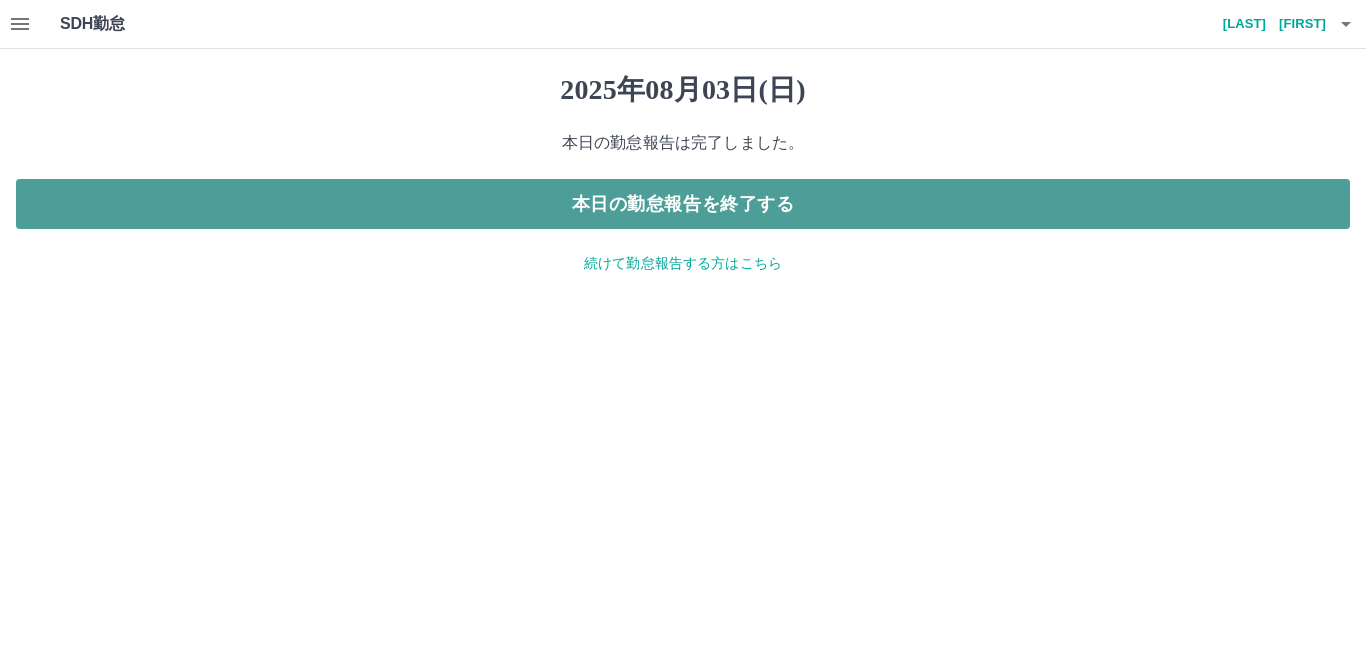 click on "本日の勤怠報告を終了する" at bounding box center [683, 204] 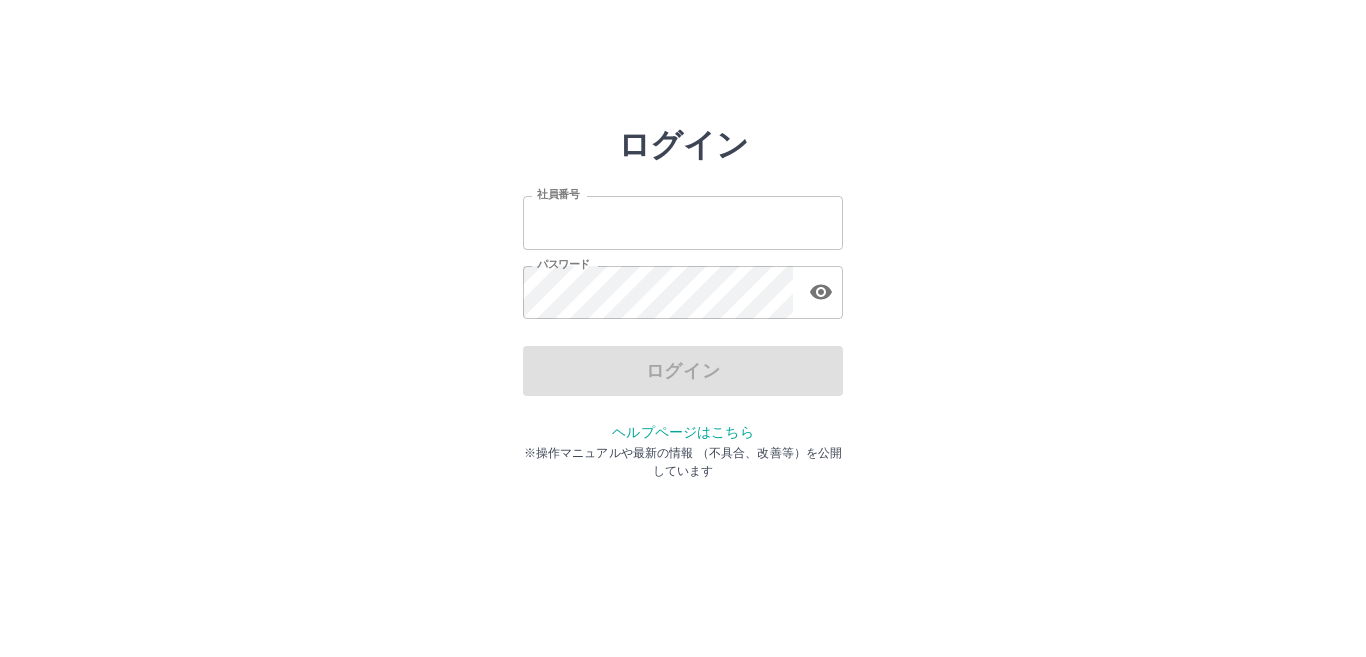 scroll, scrollTop: 0, scrollLeft: 0, axis: both 